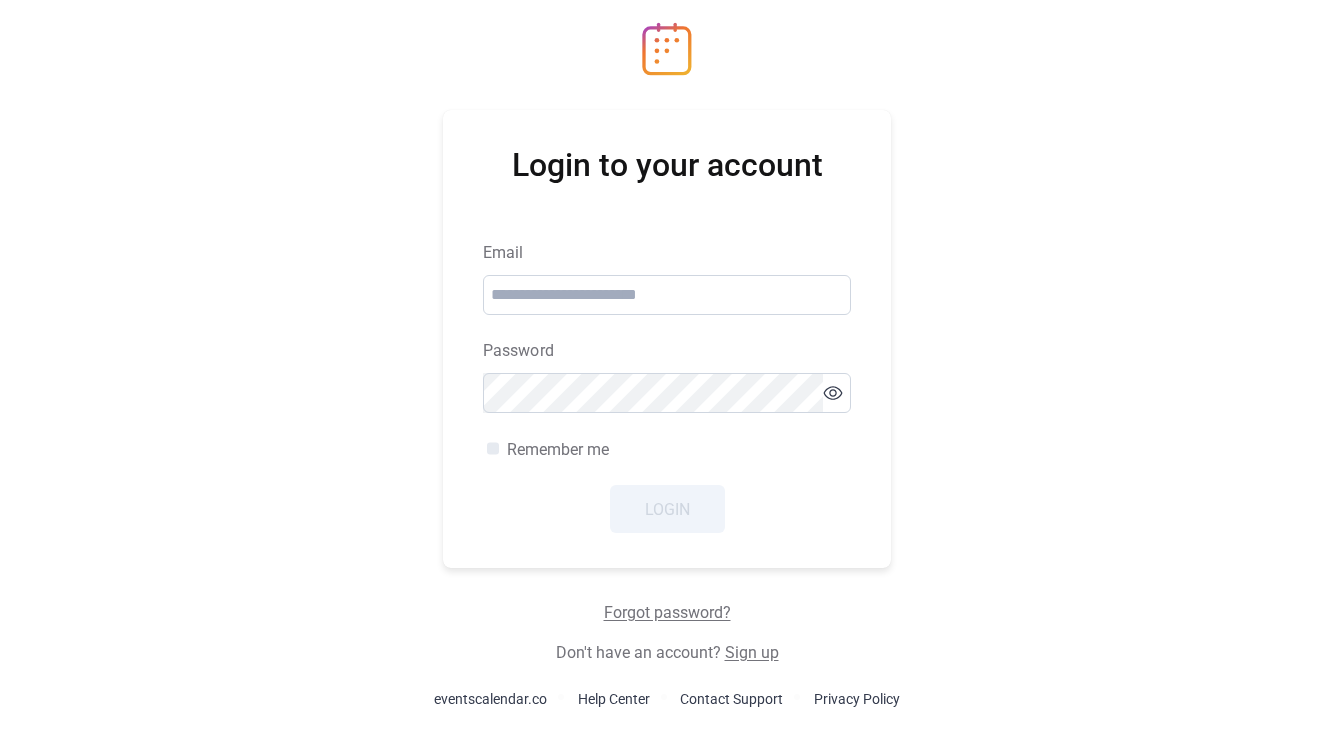scroll, scrollTop: 0, scrollLeft: 0, axis: both 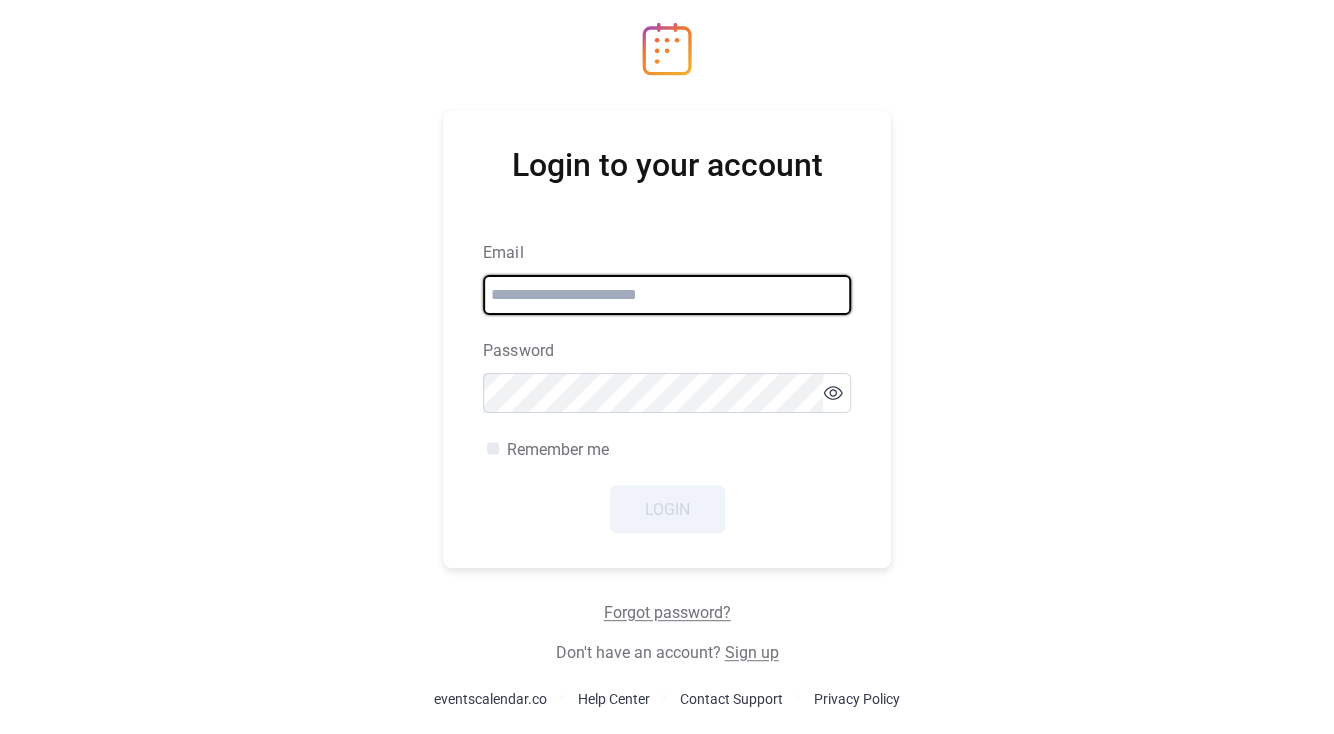 type on "**********" 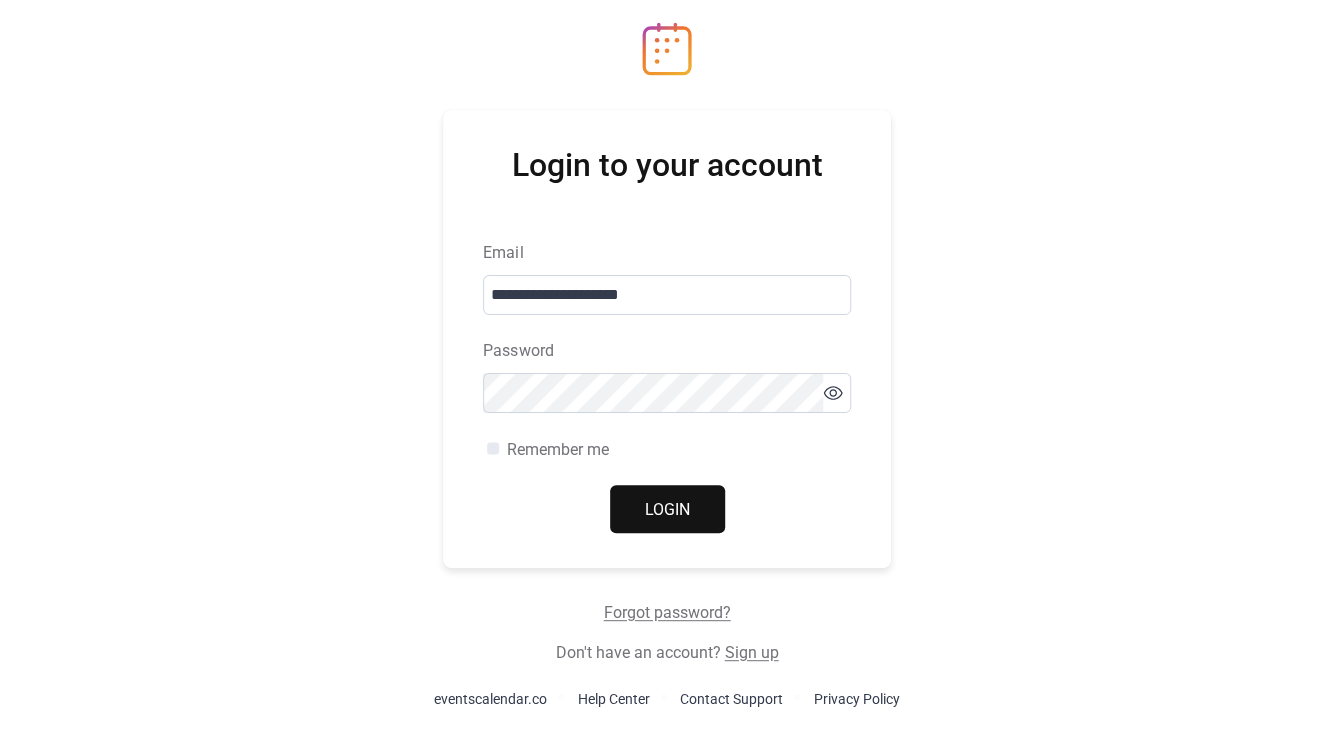 click on "**********" at bounding box center [667, 367] 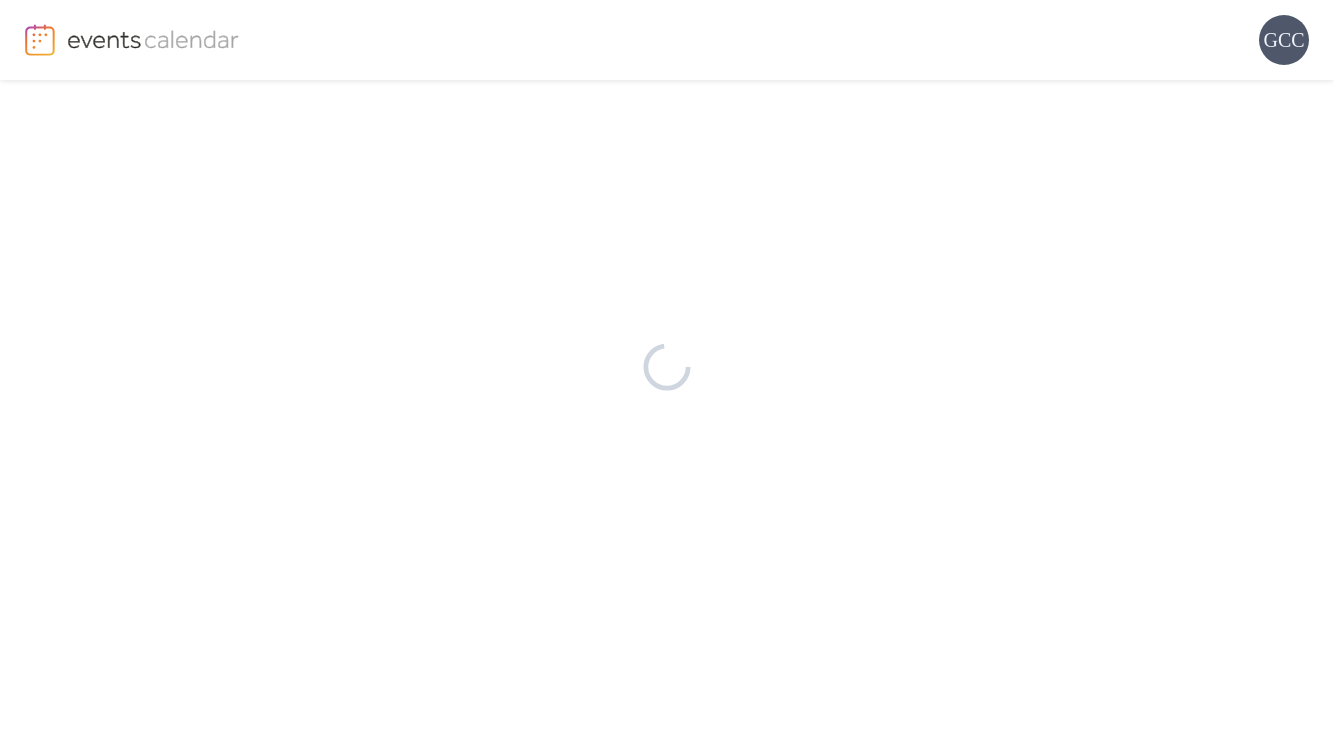 scroll, scrollTop: 0, scrollLeft: 0, axis: both 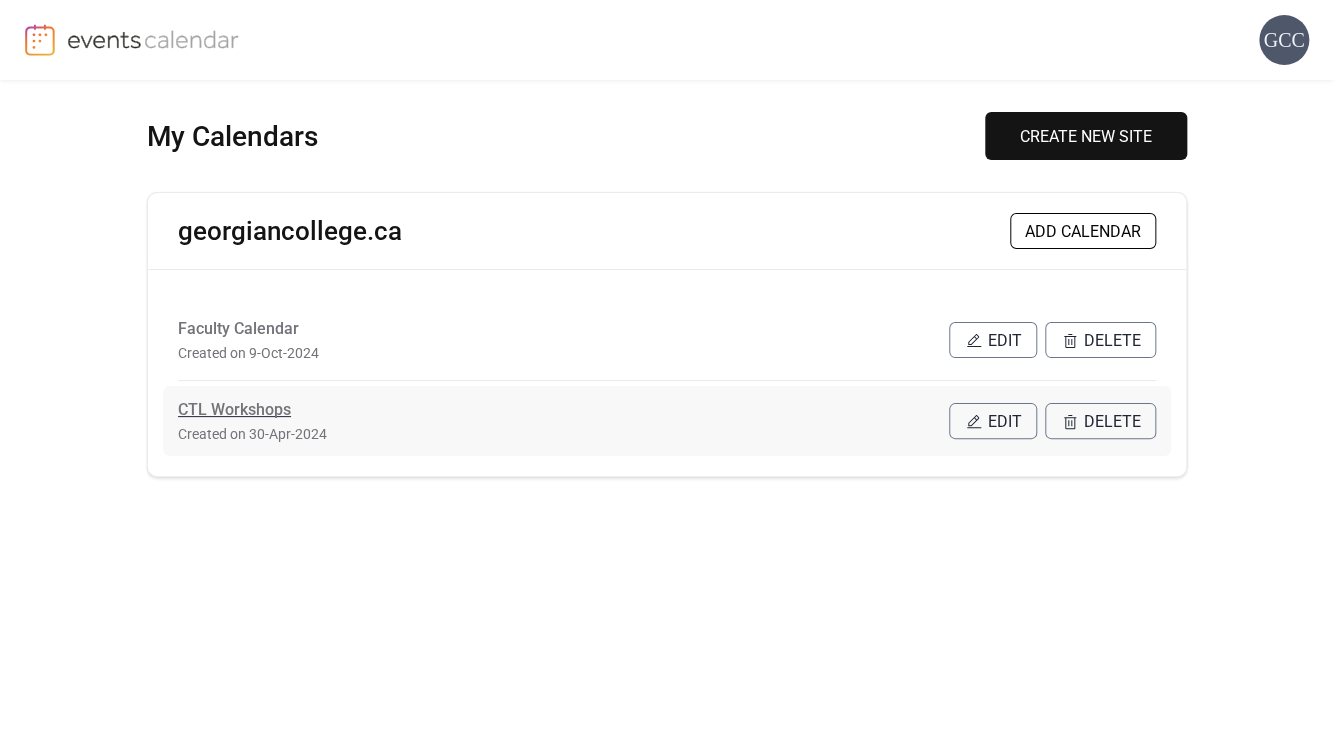 click on "CTL Workshops" at bounding box center [234, 410] 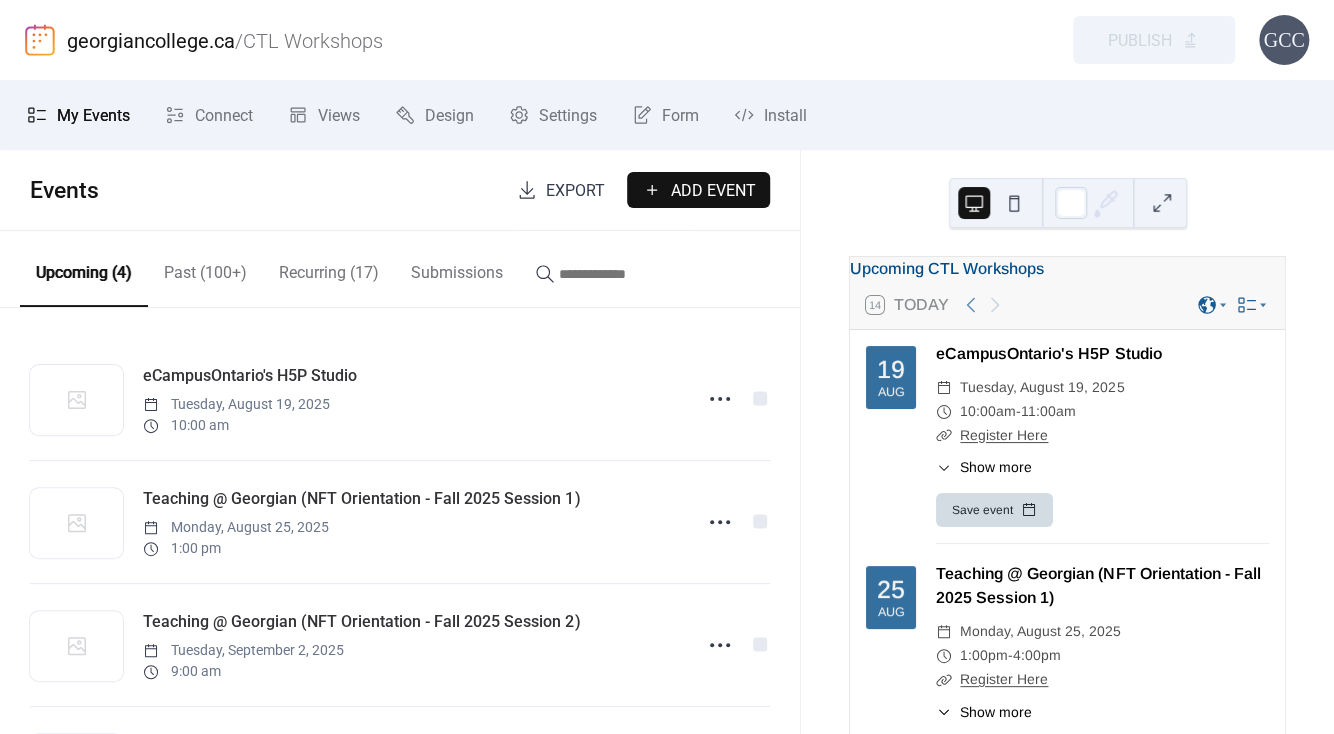 click on "Add Event" at bounding box center [712, 191] 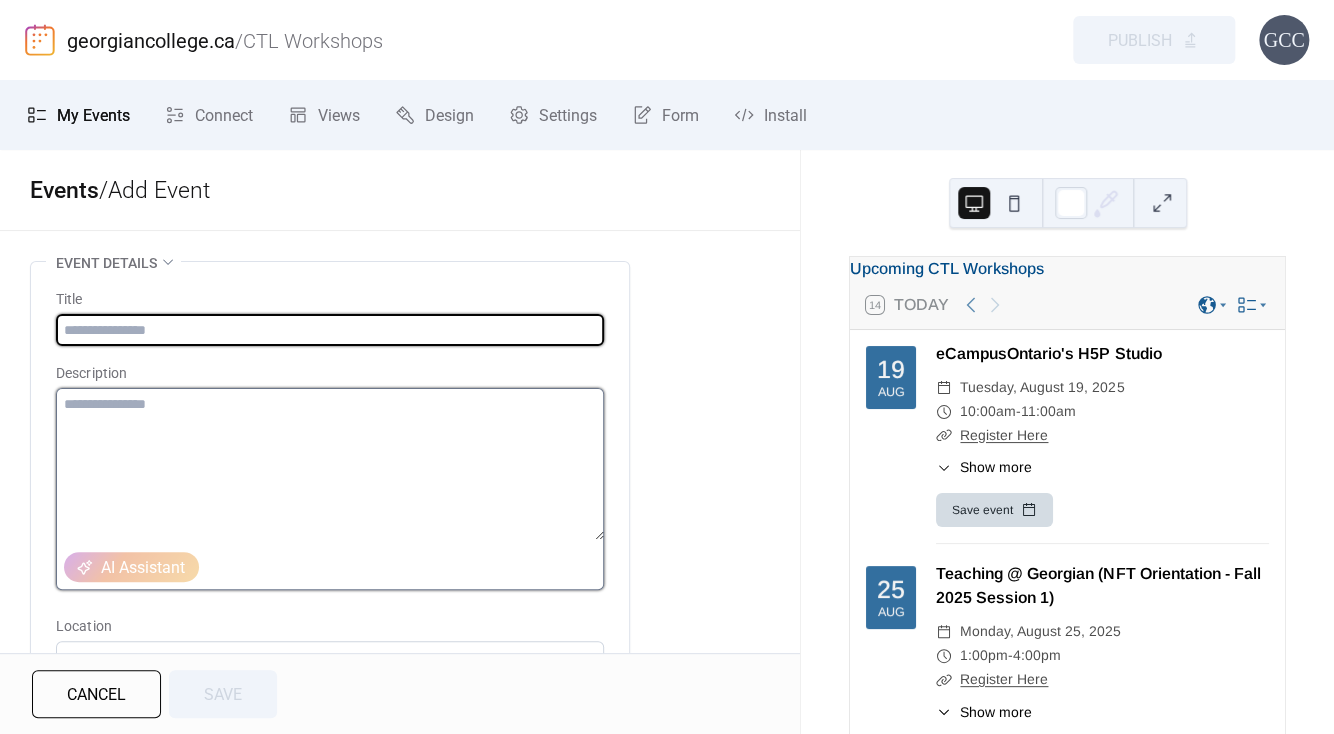 click at bounding box center (330, 464) 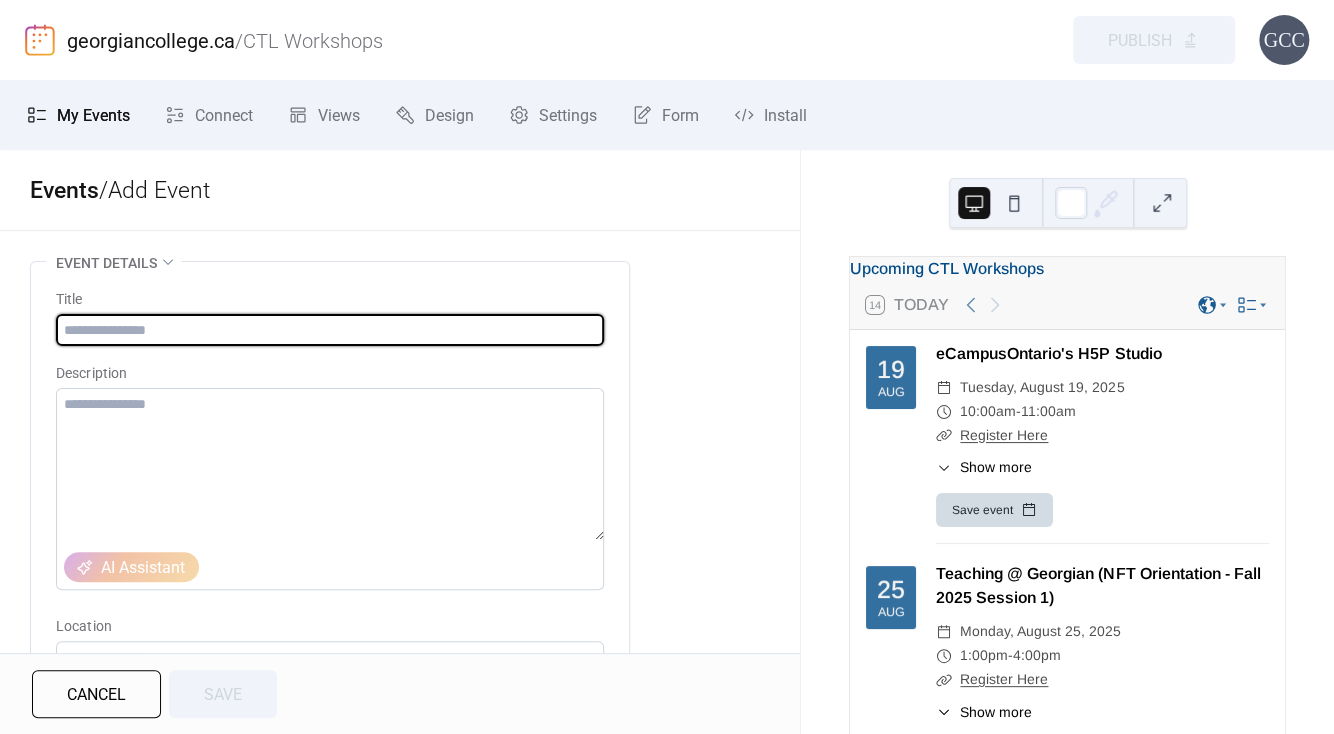 click at bounding box center [330, 330] 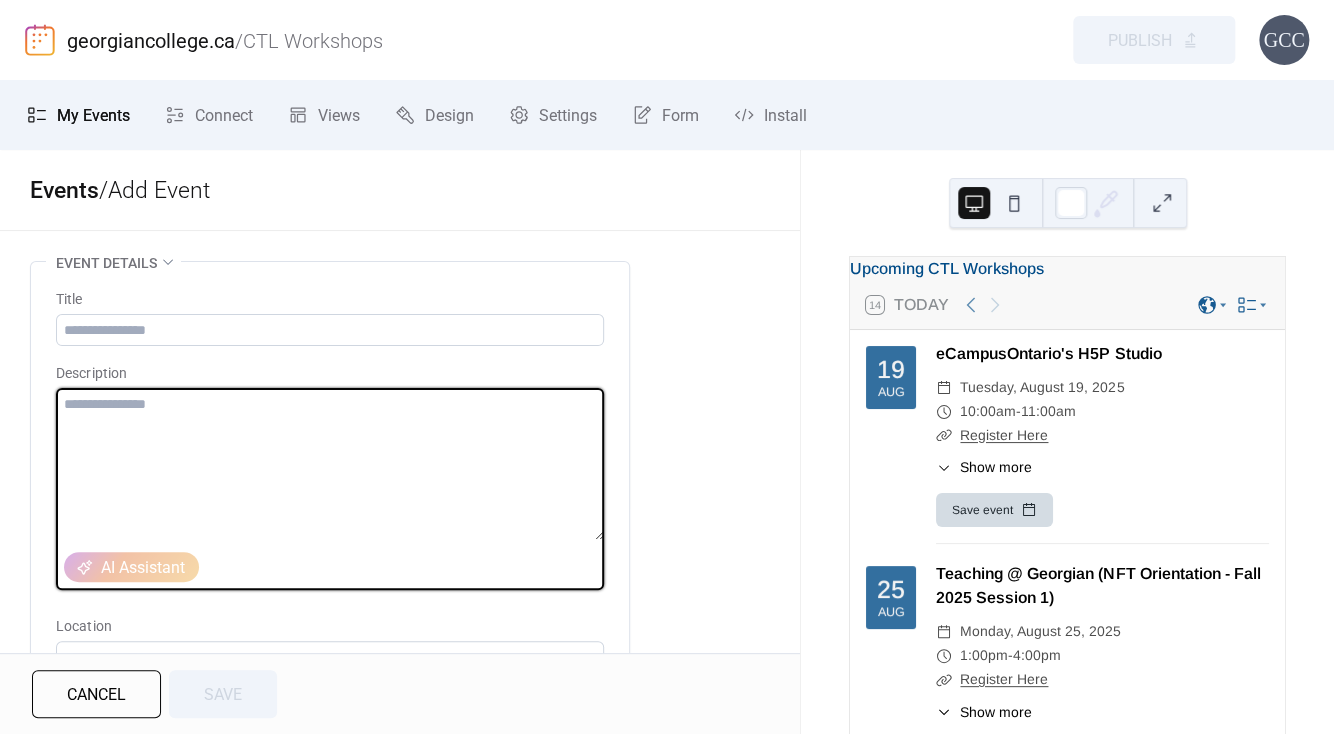 click at bounding box center (330, 464) 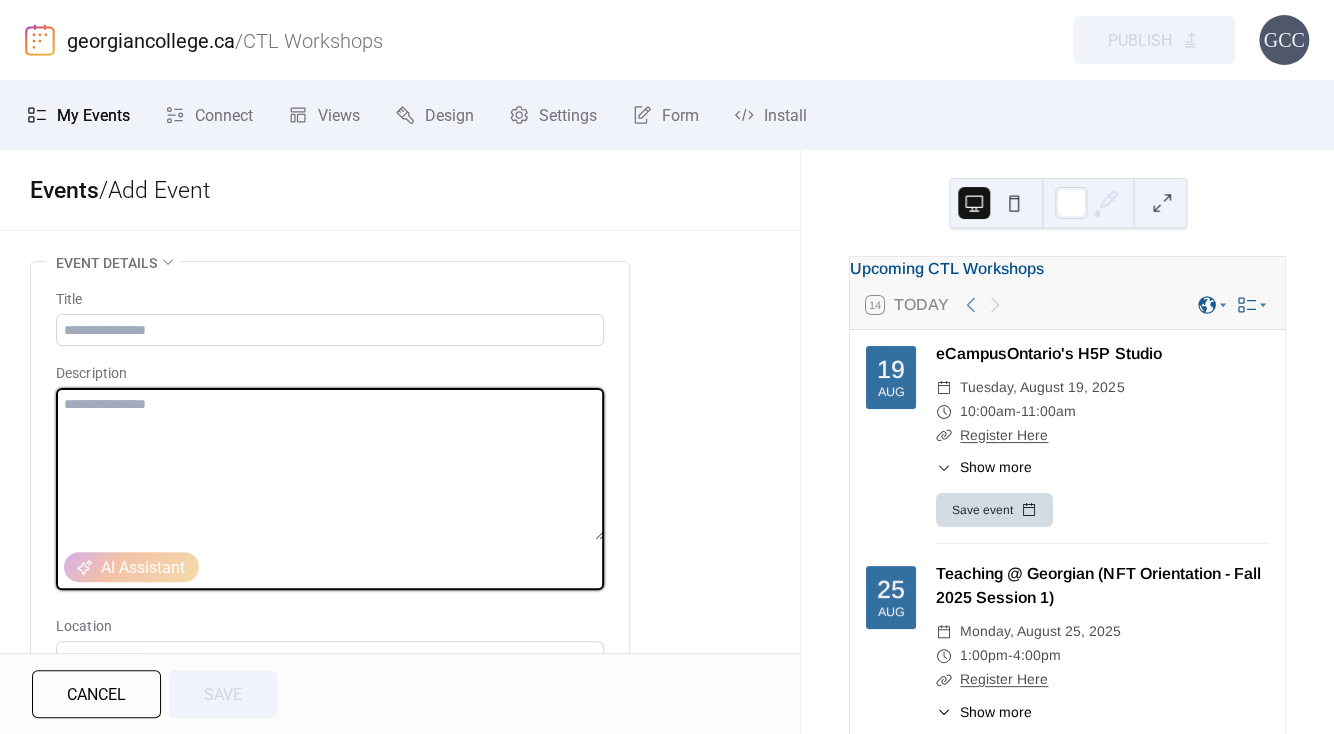 paste on "**********" 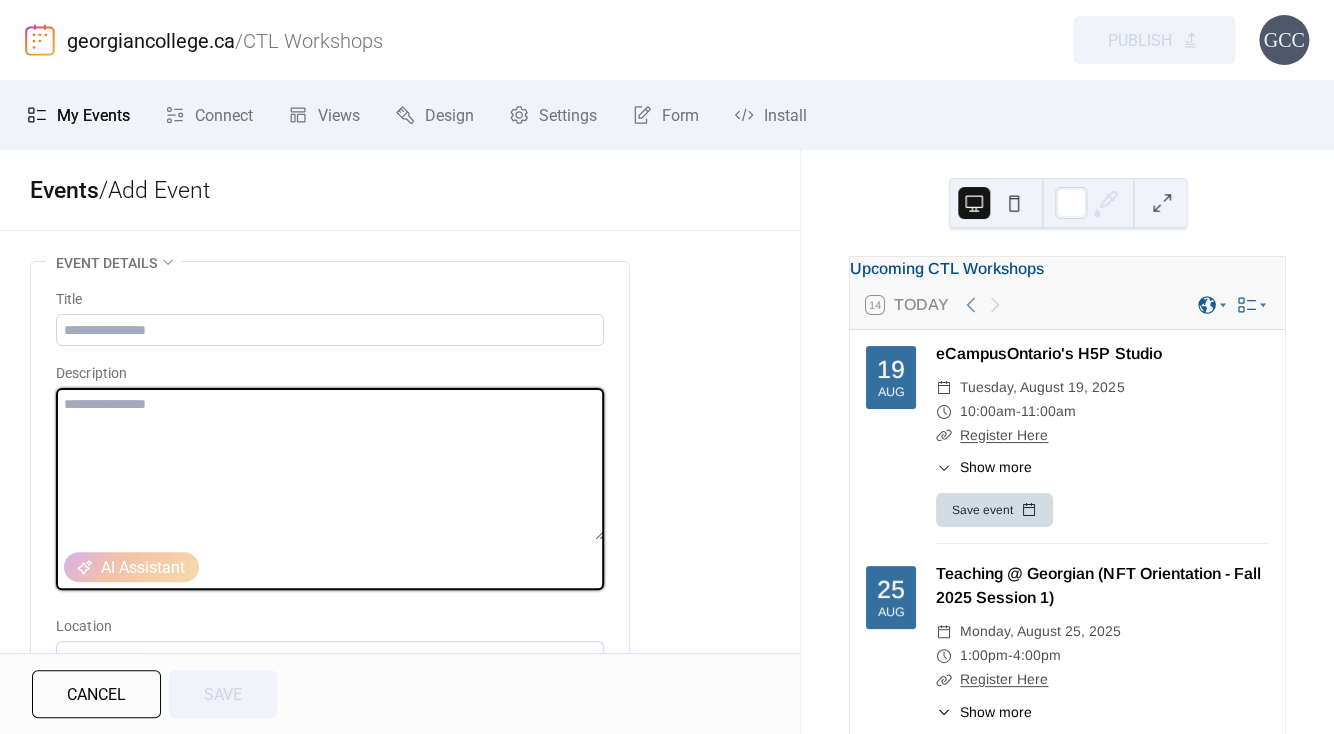 type on "**********" 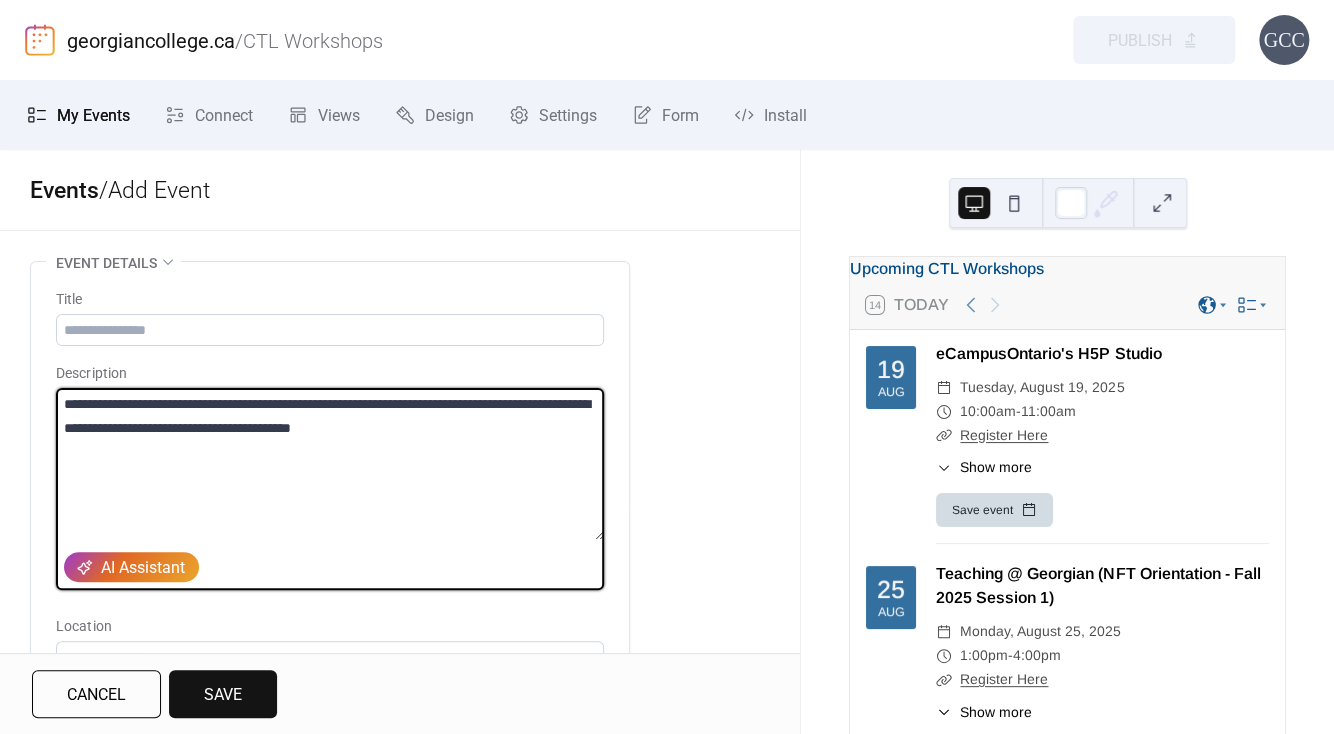 type 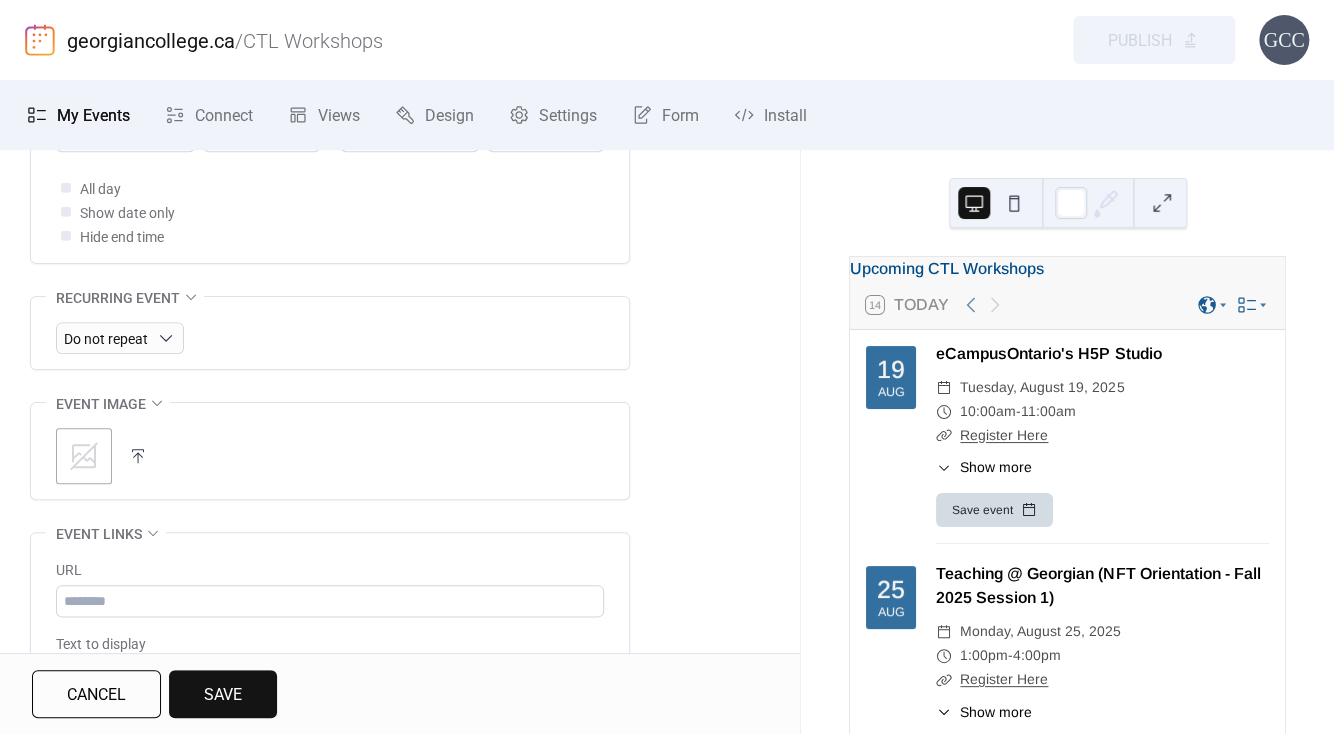 scroll, scrollTop: 1000, scrollLeft: 0, axis: vertical 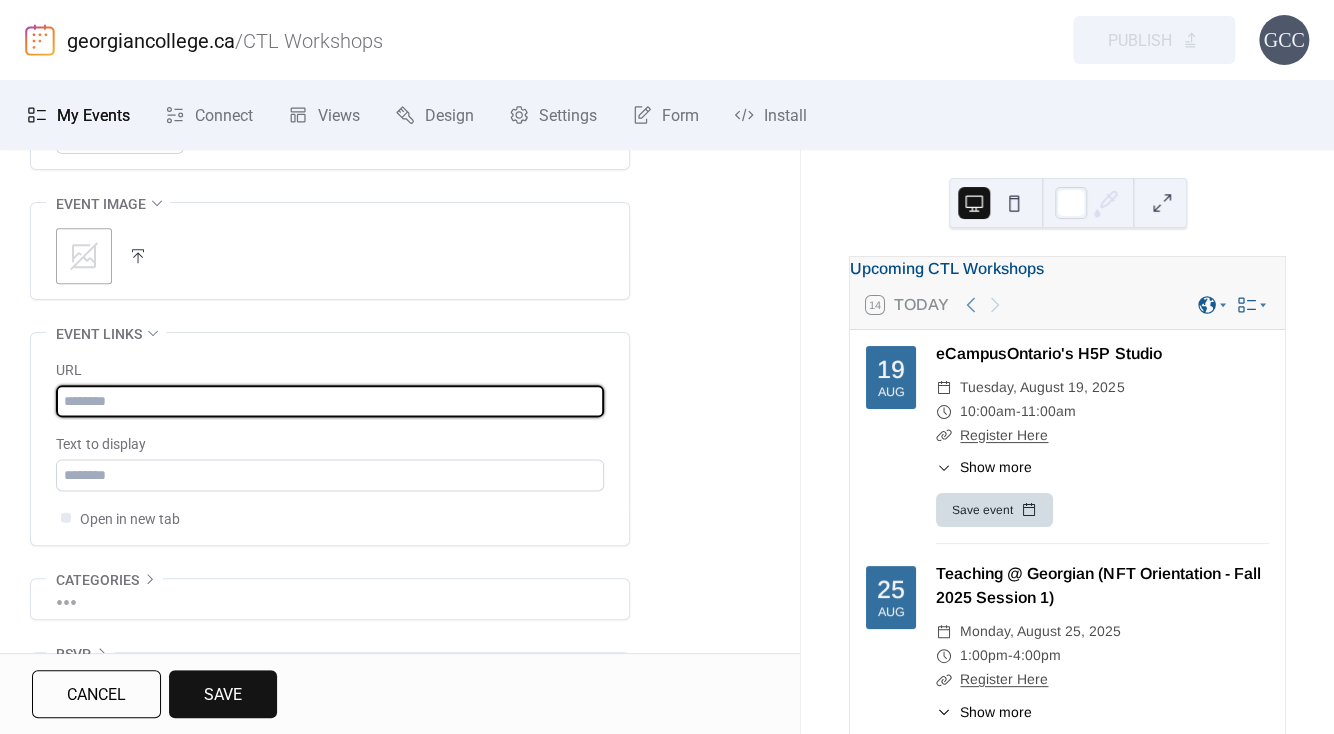 click at bounding box center (330, 401) 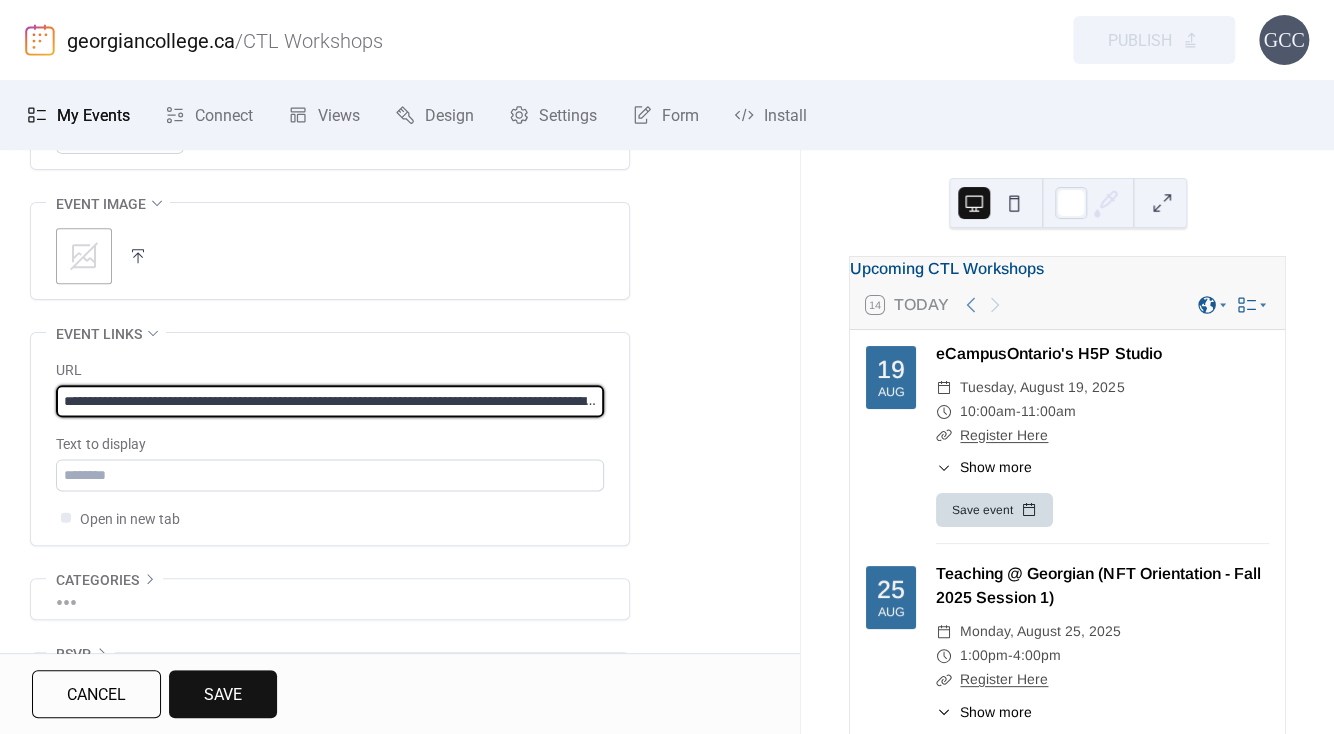 scroll, scrollTop: 0, scrollLeft: 510, axis: horizontal 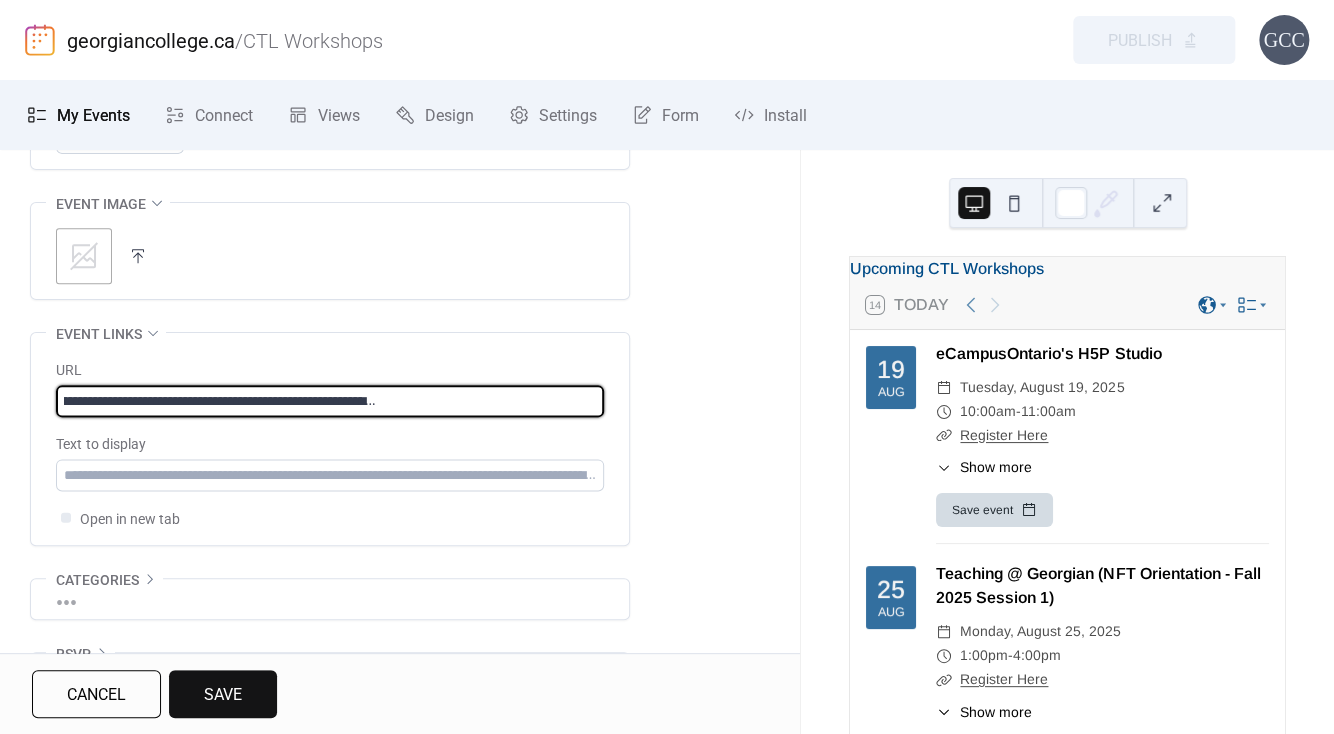 type on "**********" 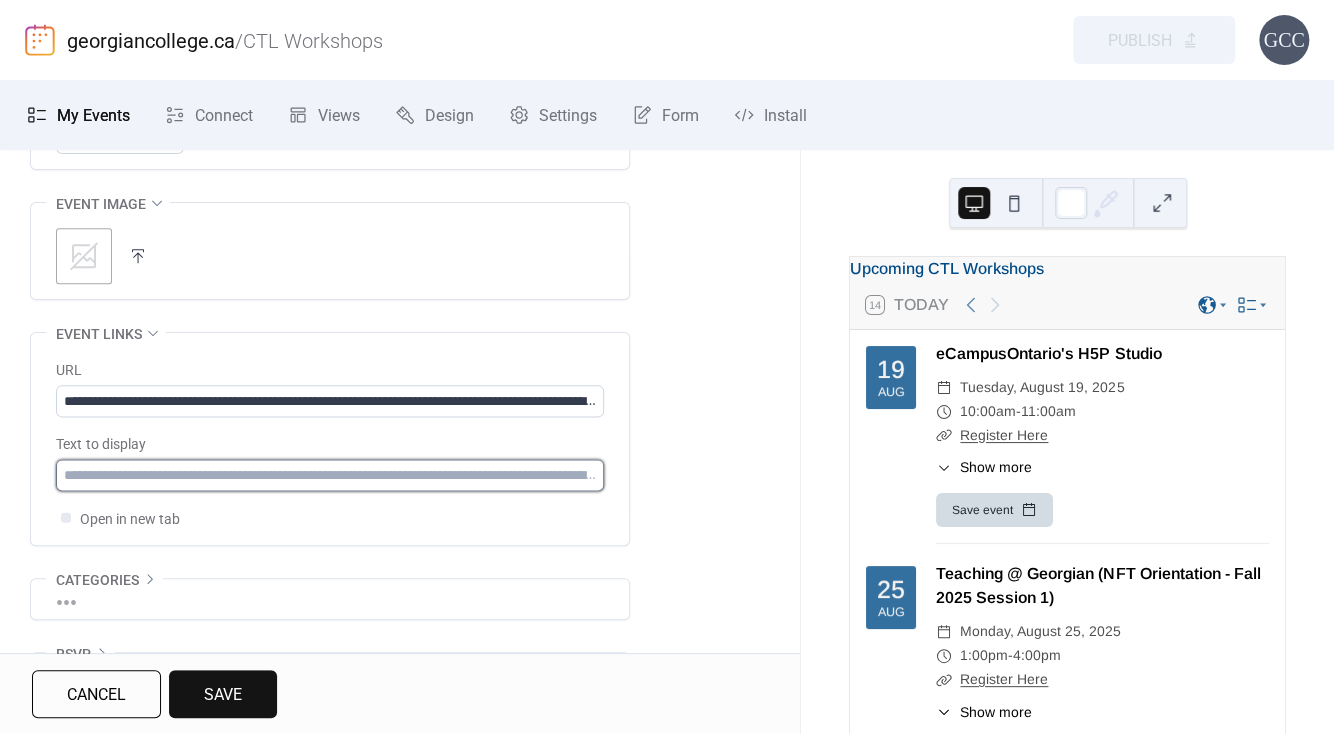 click at bounding box center (330, 475) 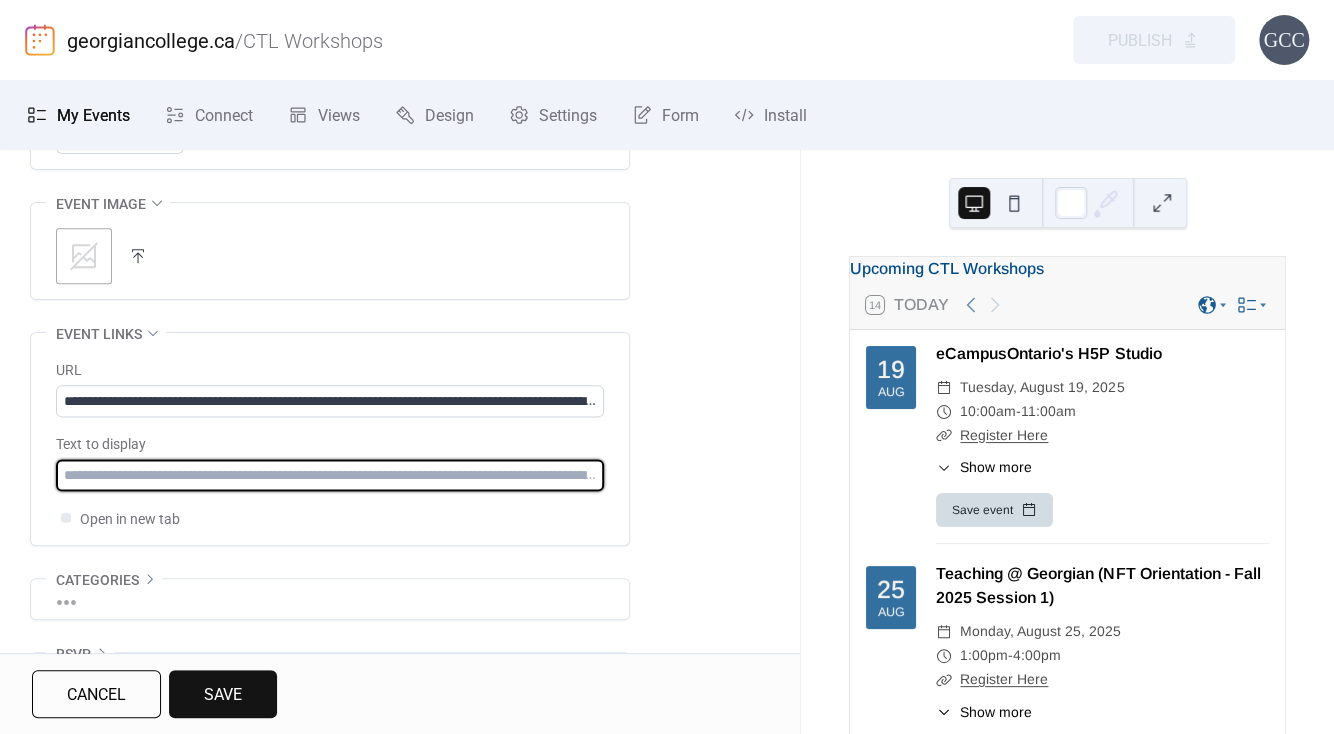 type on "**********" 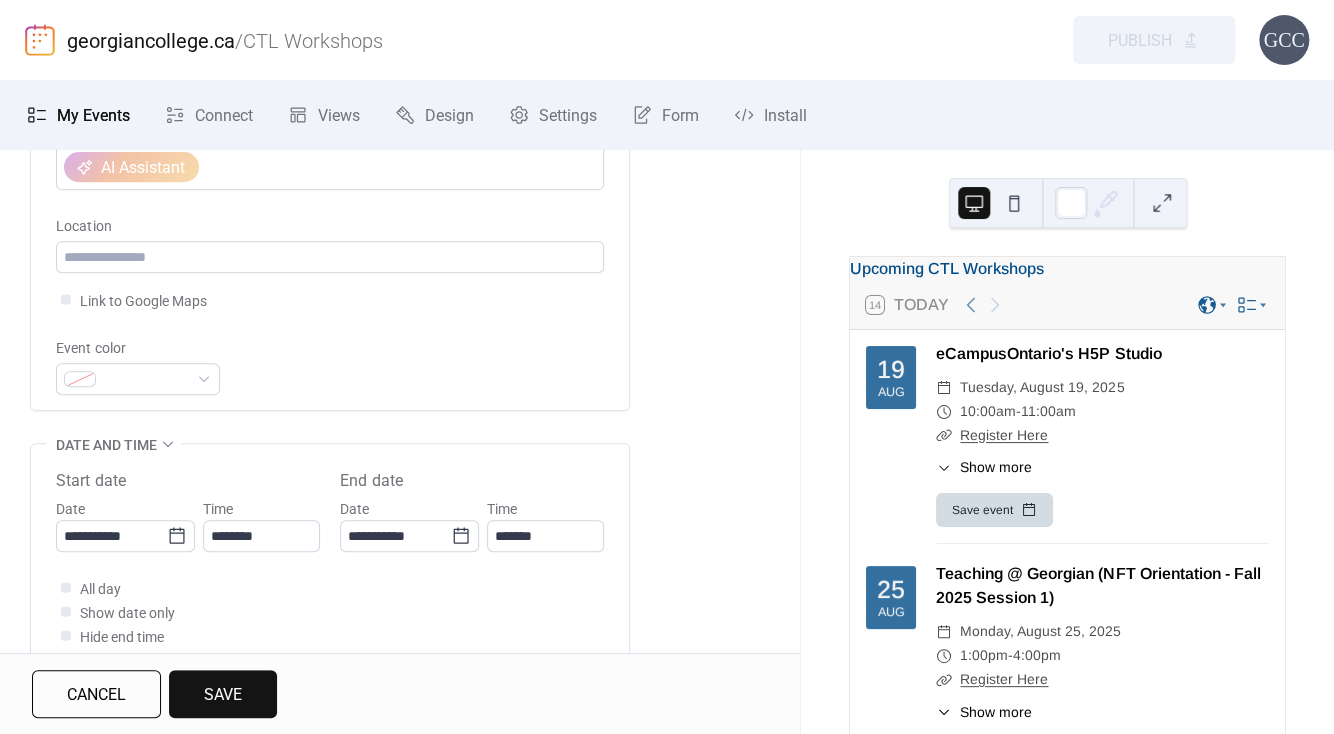 scroll, scrollTop: 0, scrollLeft: 0, axis: both 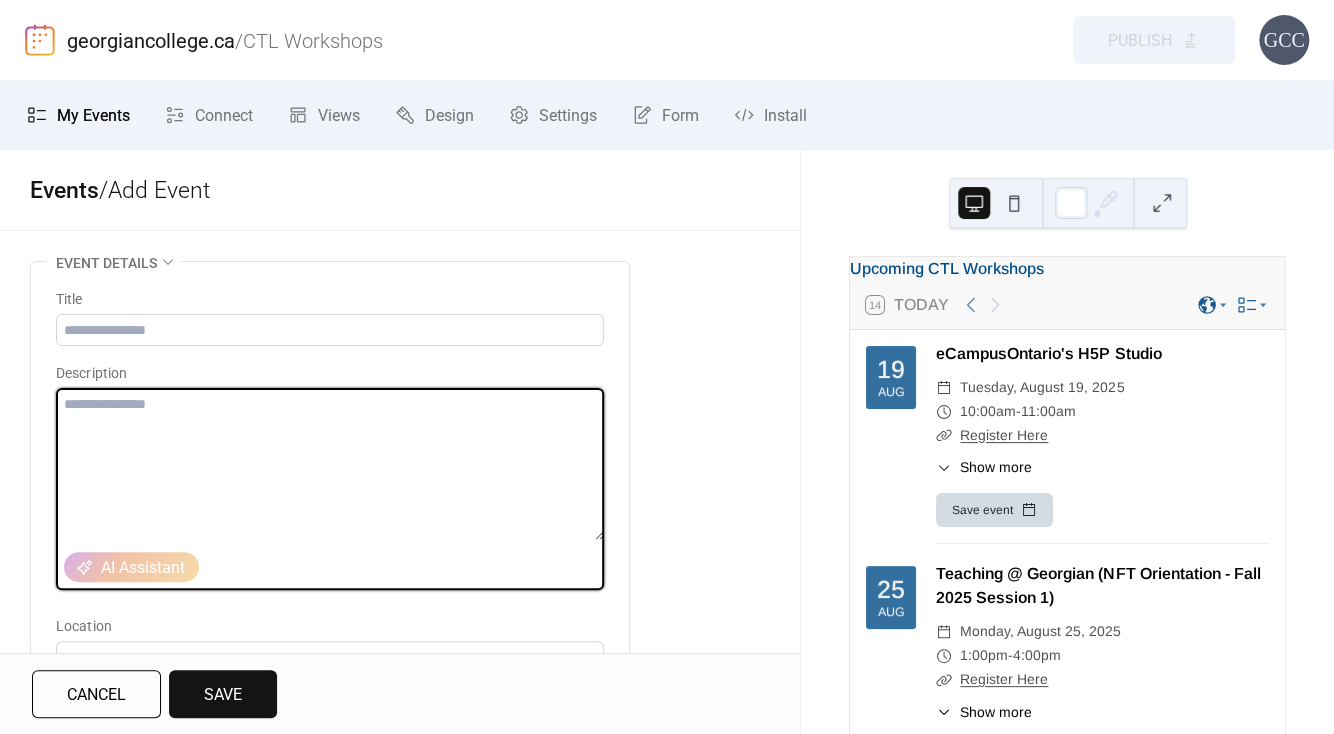 click at bounding box center (330, 464) 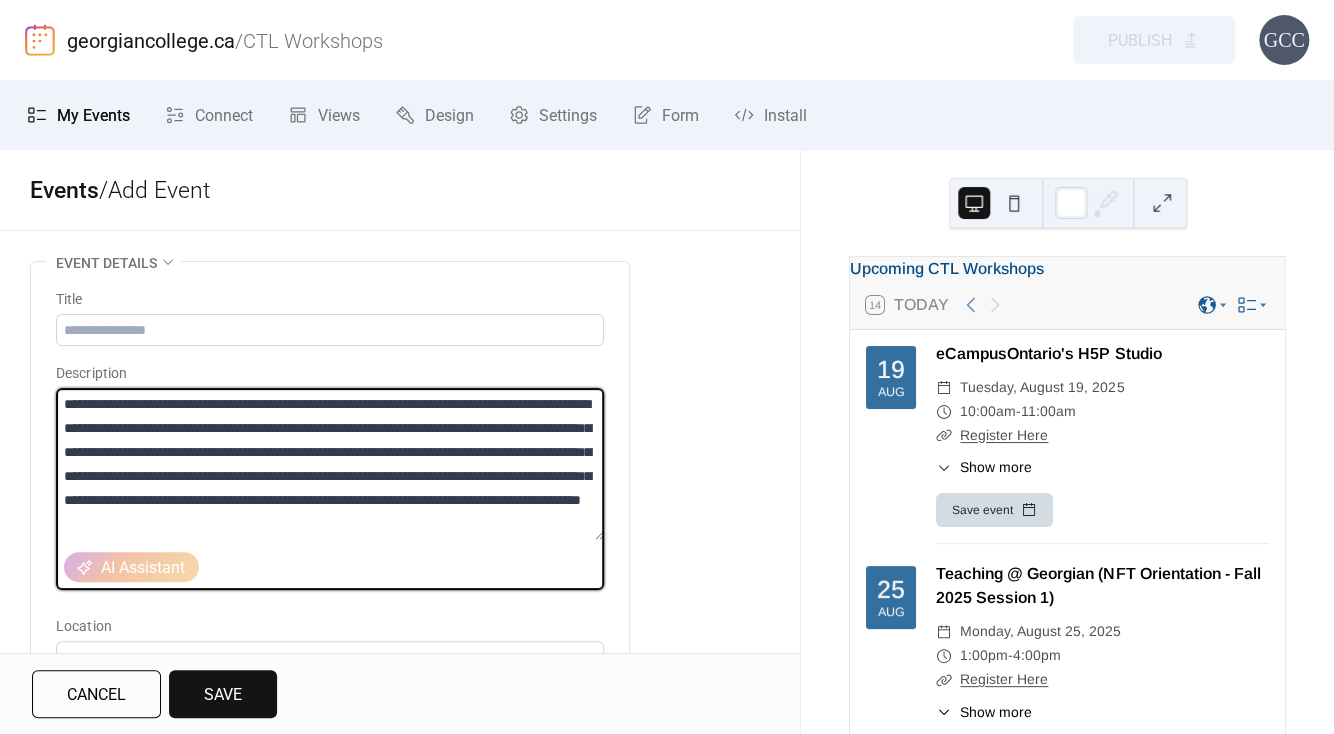 scroll, scrollTop: 328, scrollLeft: 0, axis: vertical 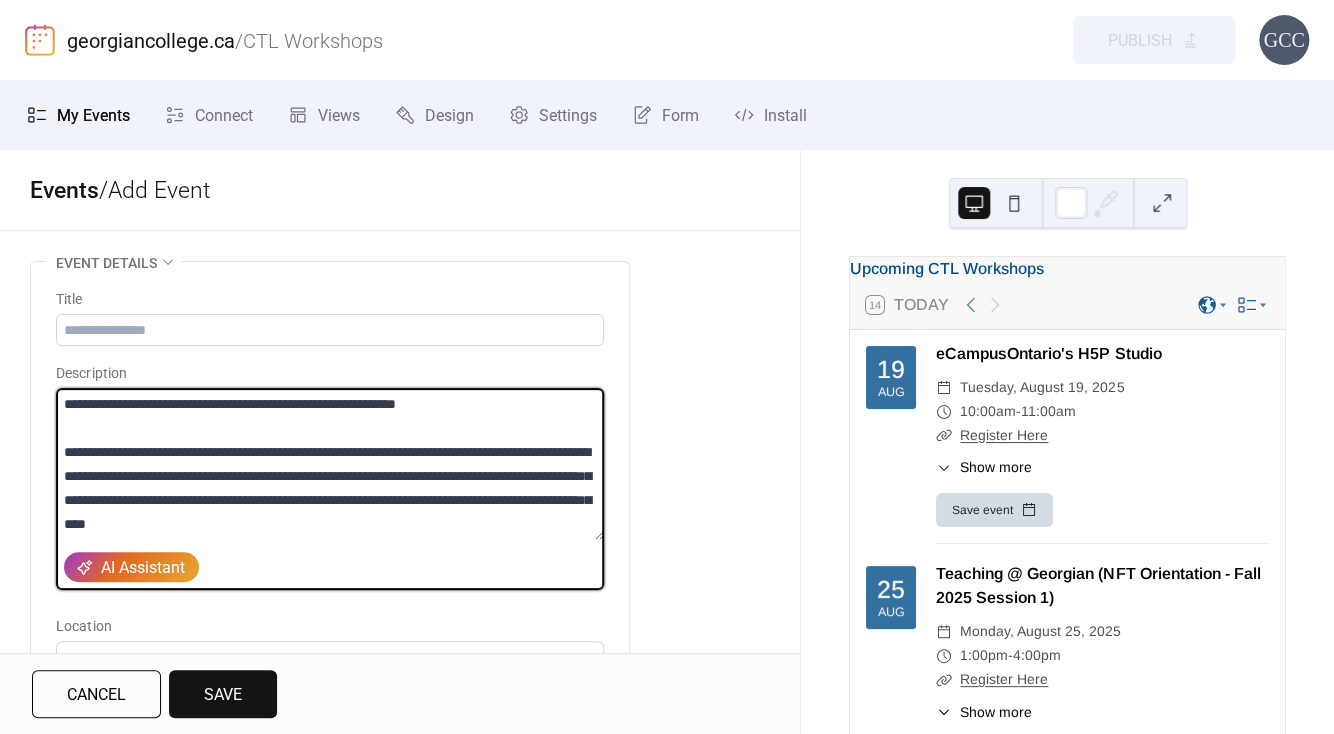 type on "**********" 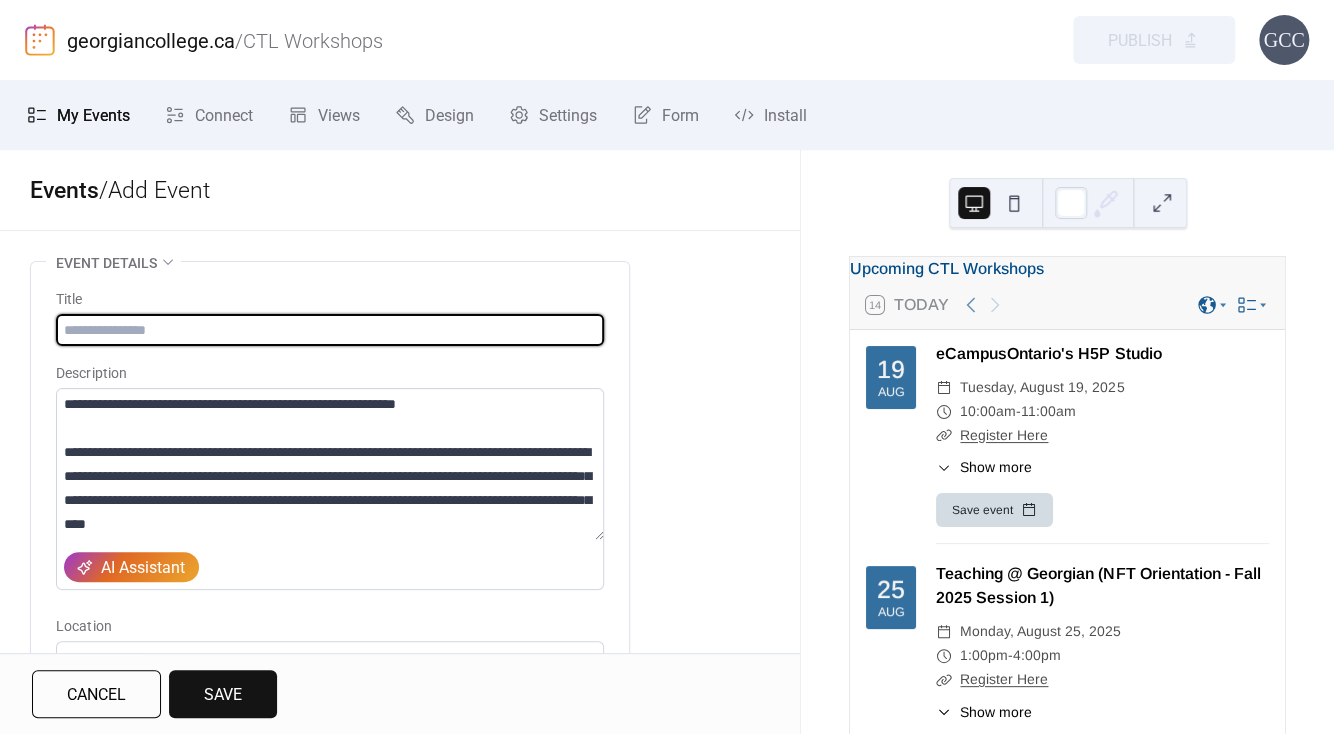 click at bounding box center (330, 330) 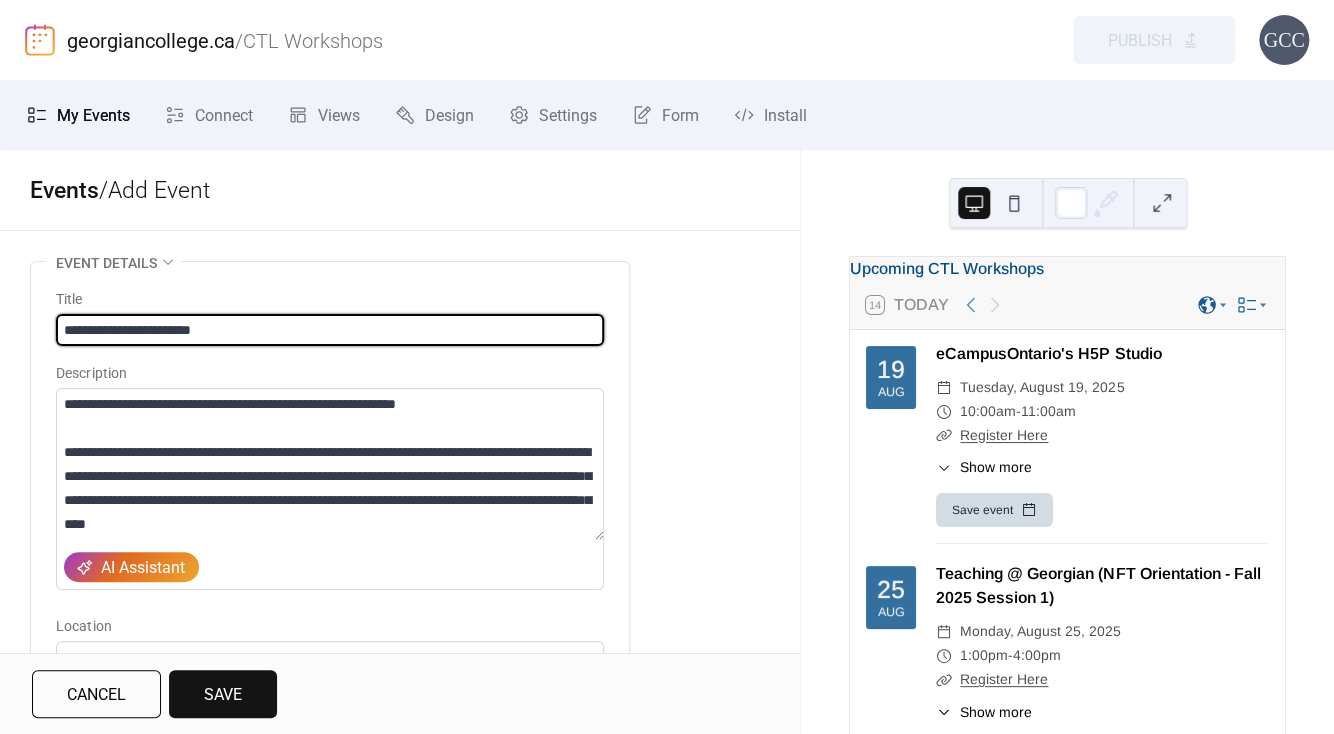 click on "**********" at bounding box center [330, 330] 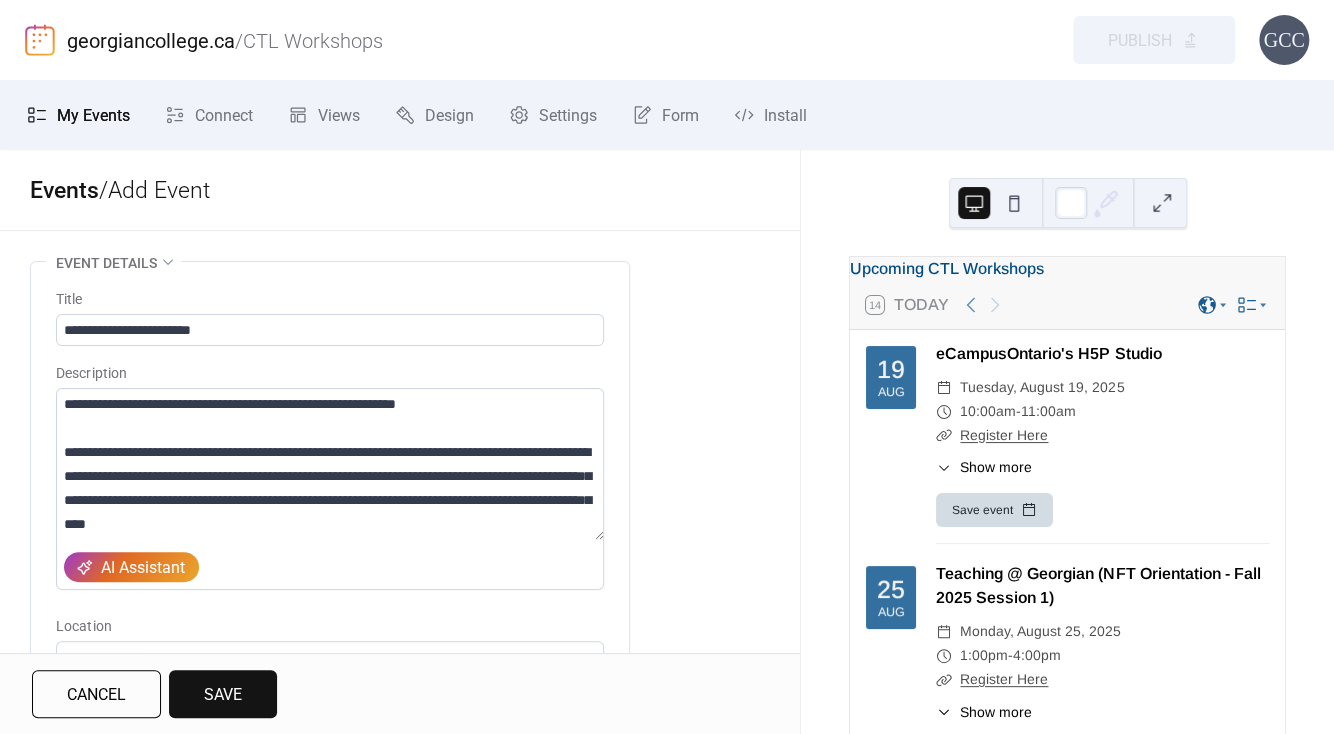click on "**********" at bounding box center (400, 988) 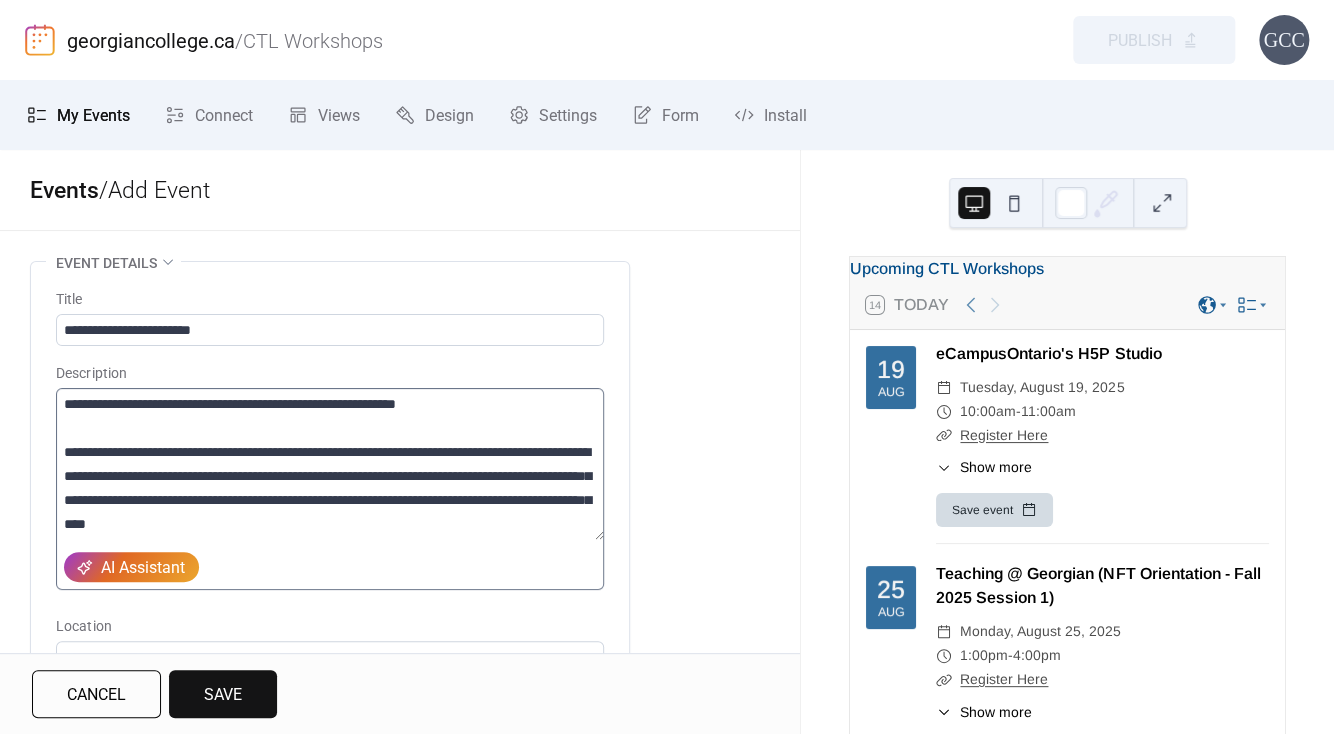 scroll, scrollTop: 336, scrollLeft: 0, axis: vertical 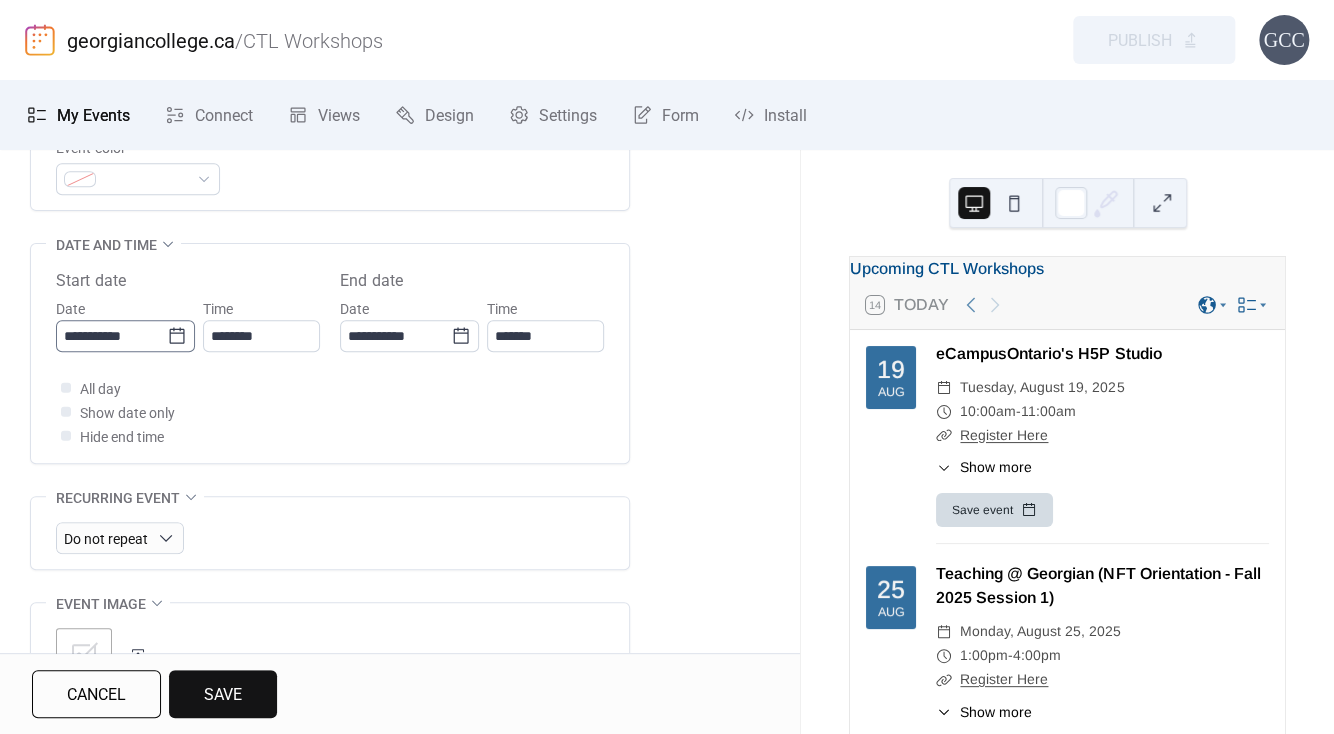 click 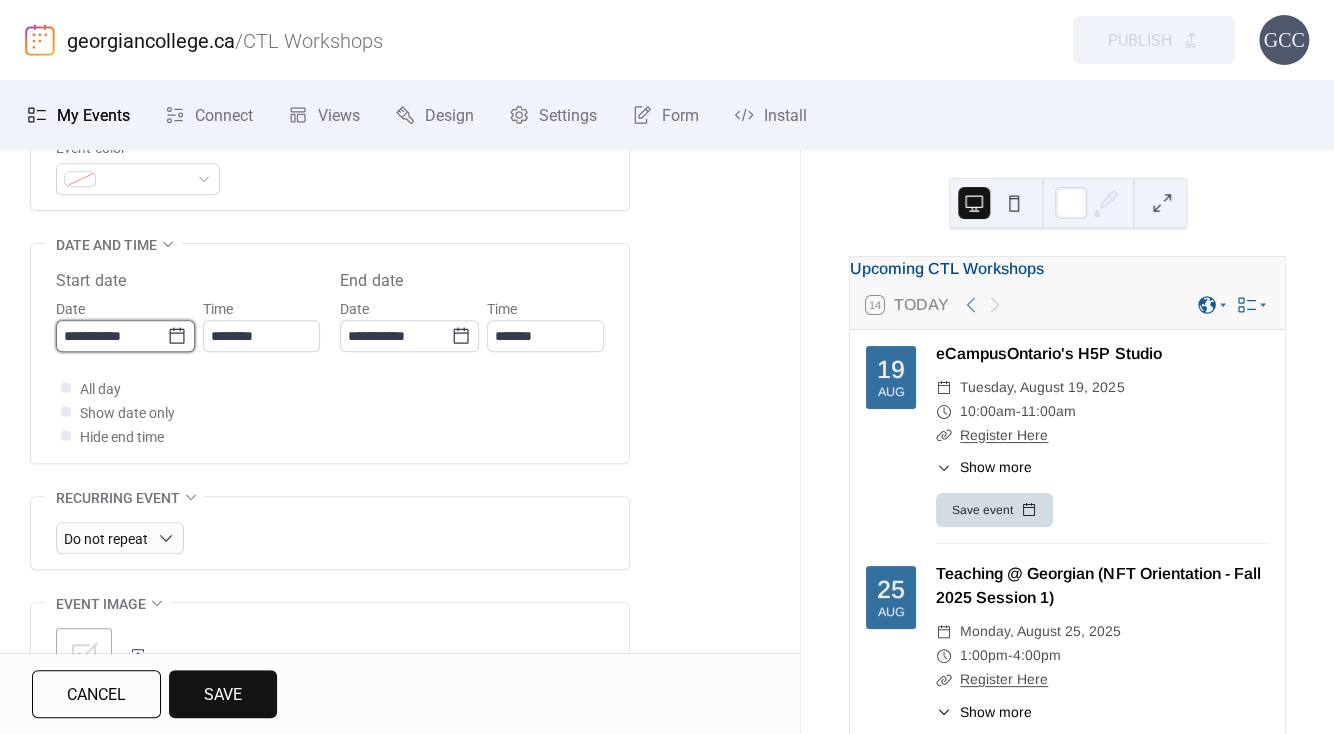 click on "**********" at bounding box center (111, 336) 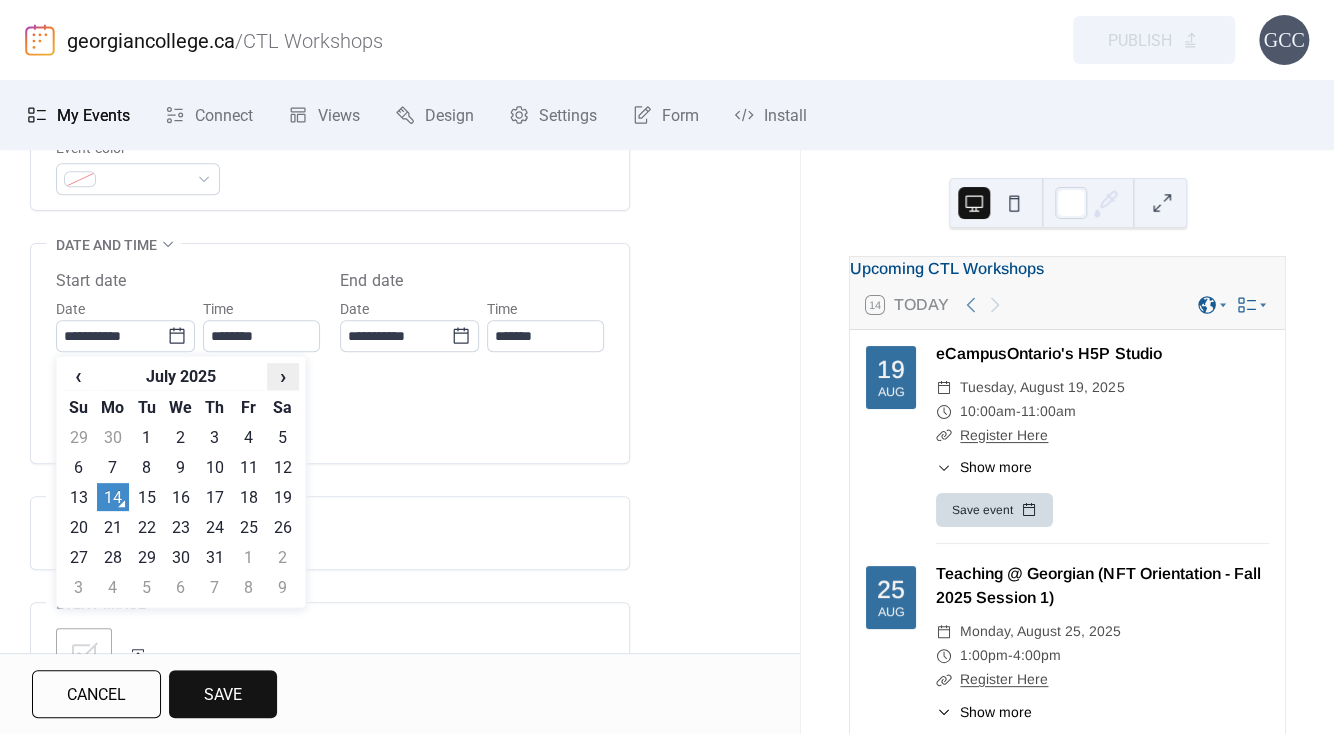 click on "›" at bounding box center [283, 376] 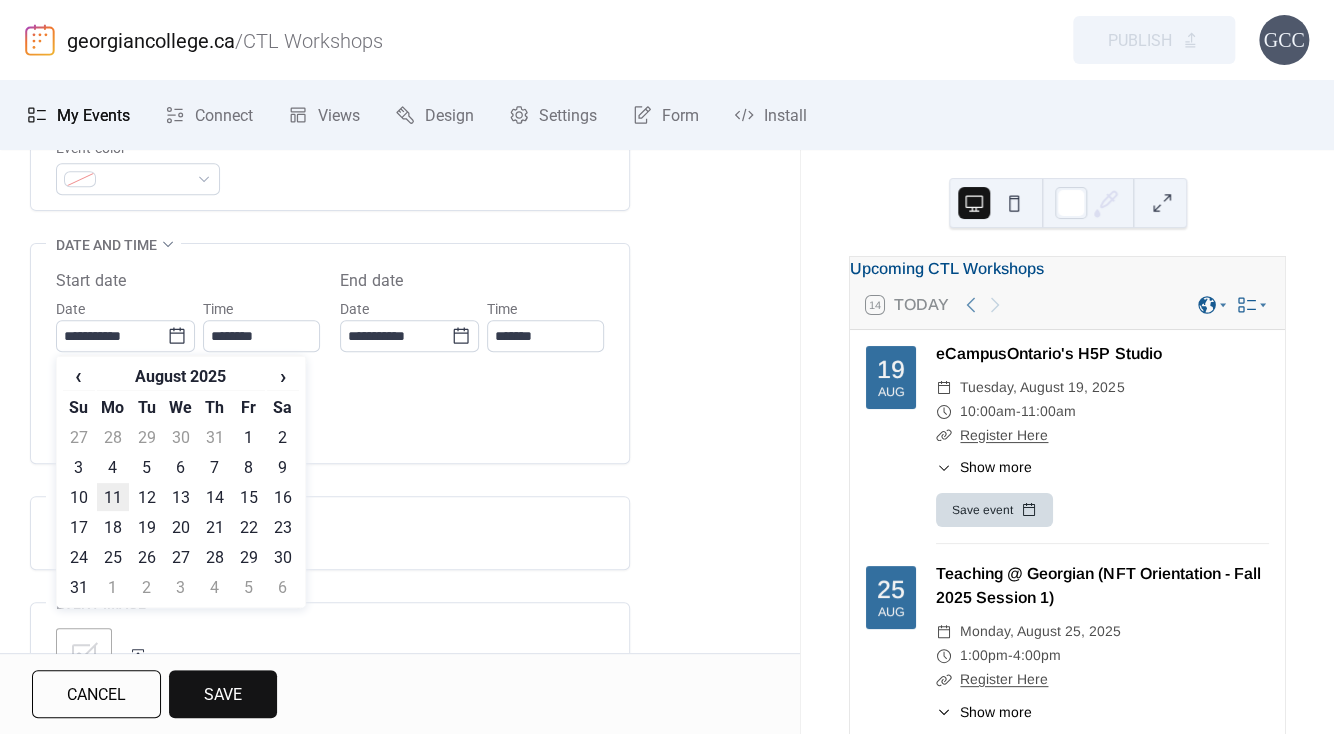 click on "11" at bounding box center (113, 497) 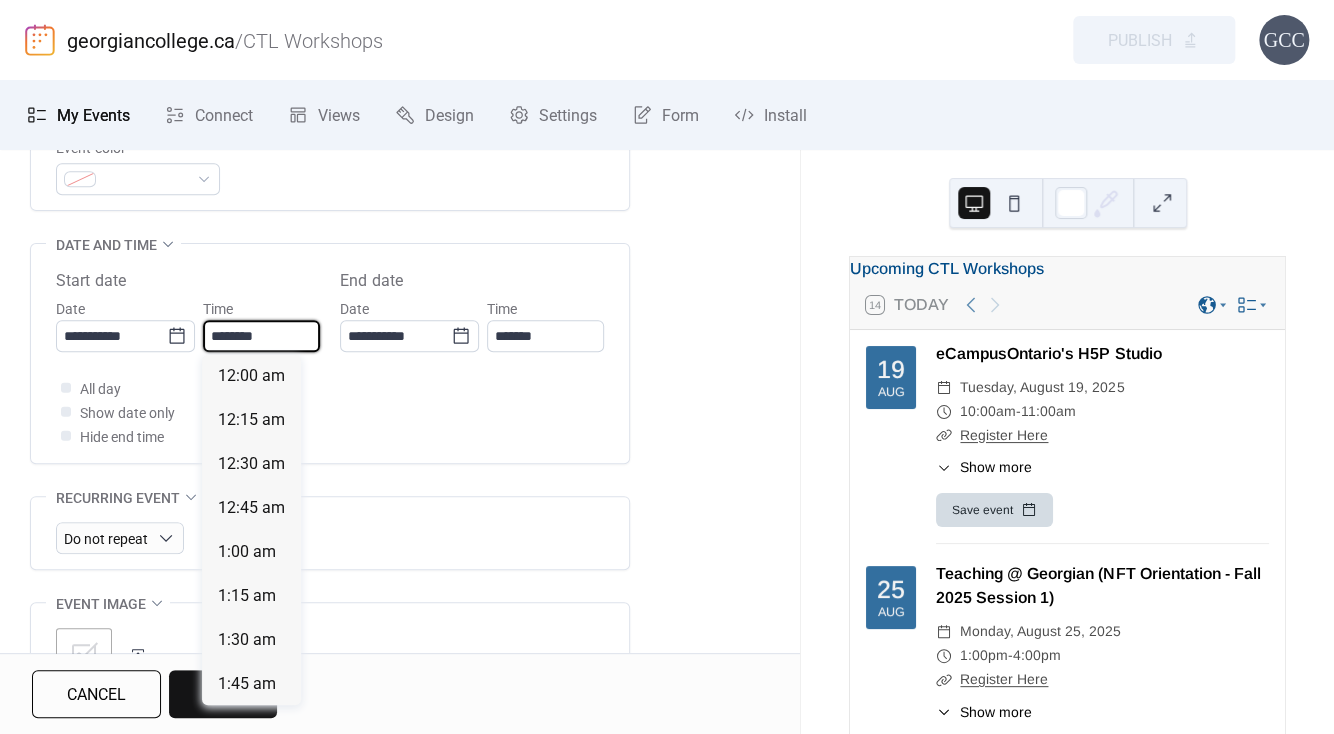 click on "********" at bounding box center (261, 336) 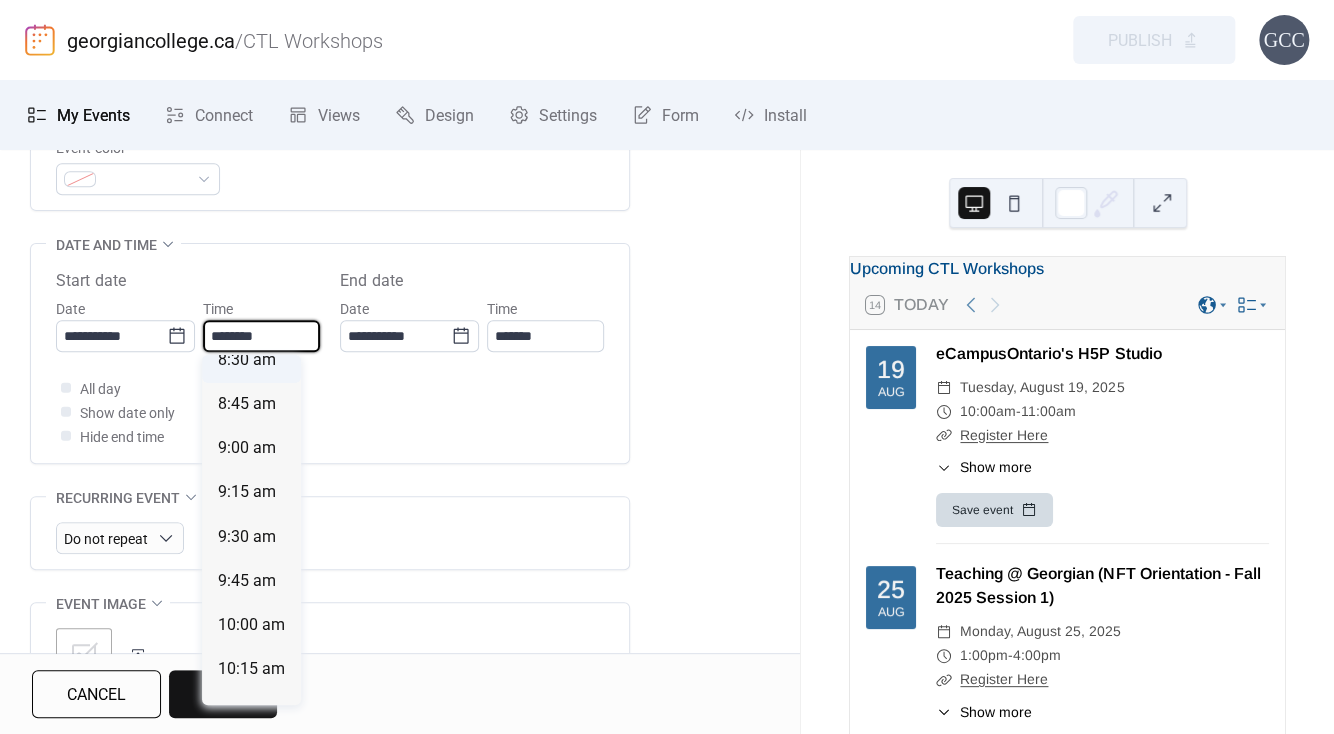 scroll, scrollTop: 1412, scrollLeft: 0, axis: vertical 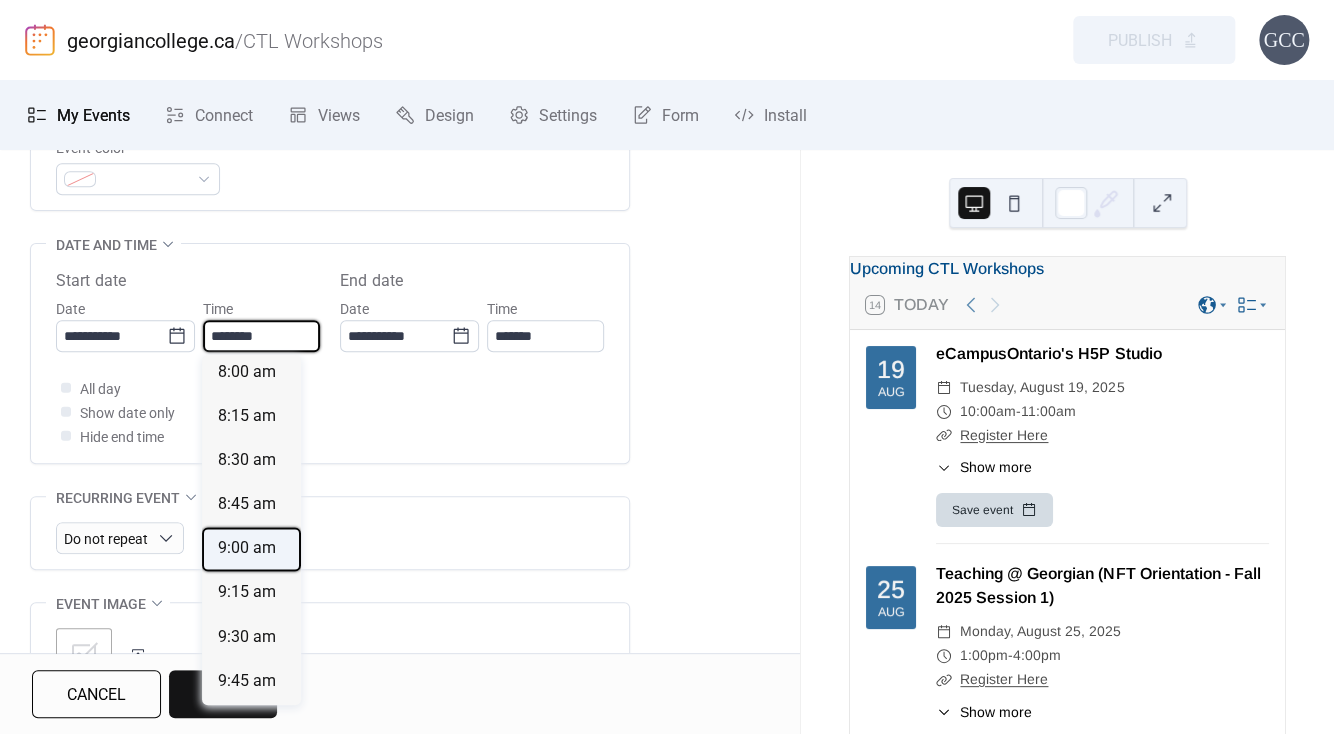 click on "9:00 am" at bounding box center [247, 548] 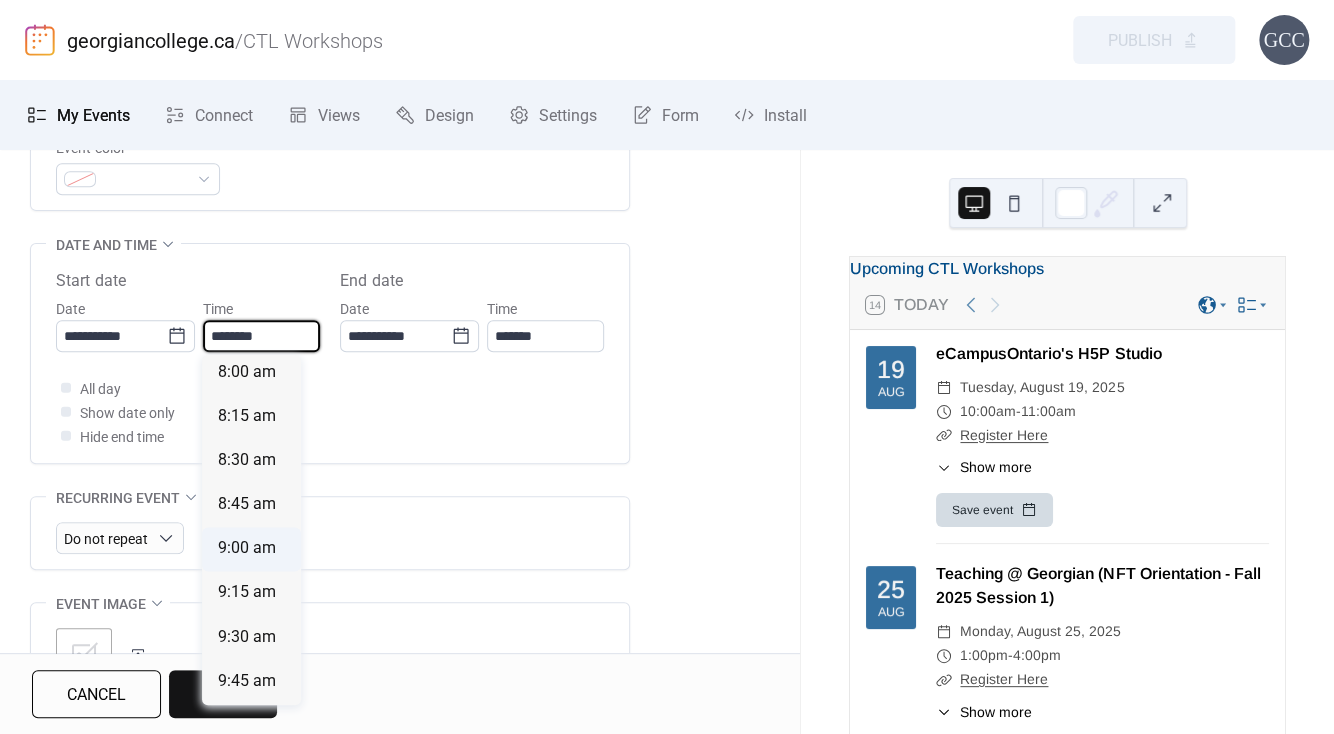 type on "*******" 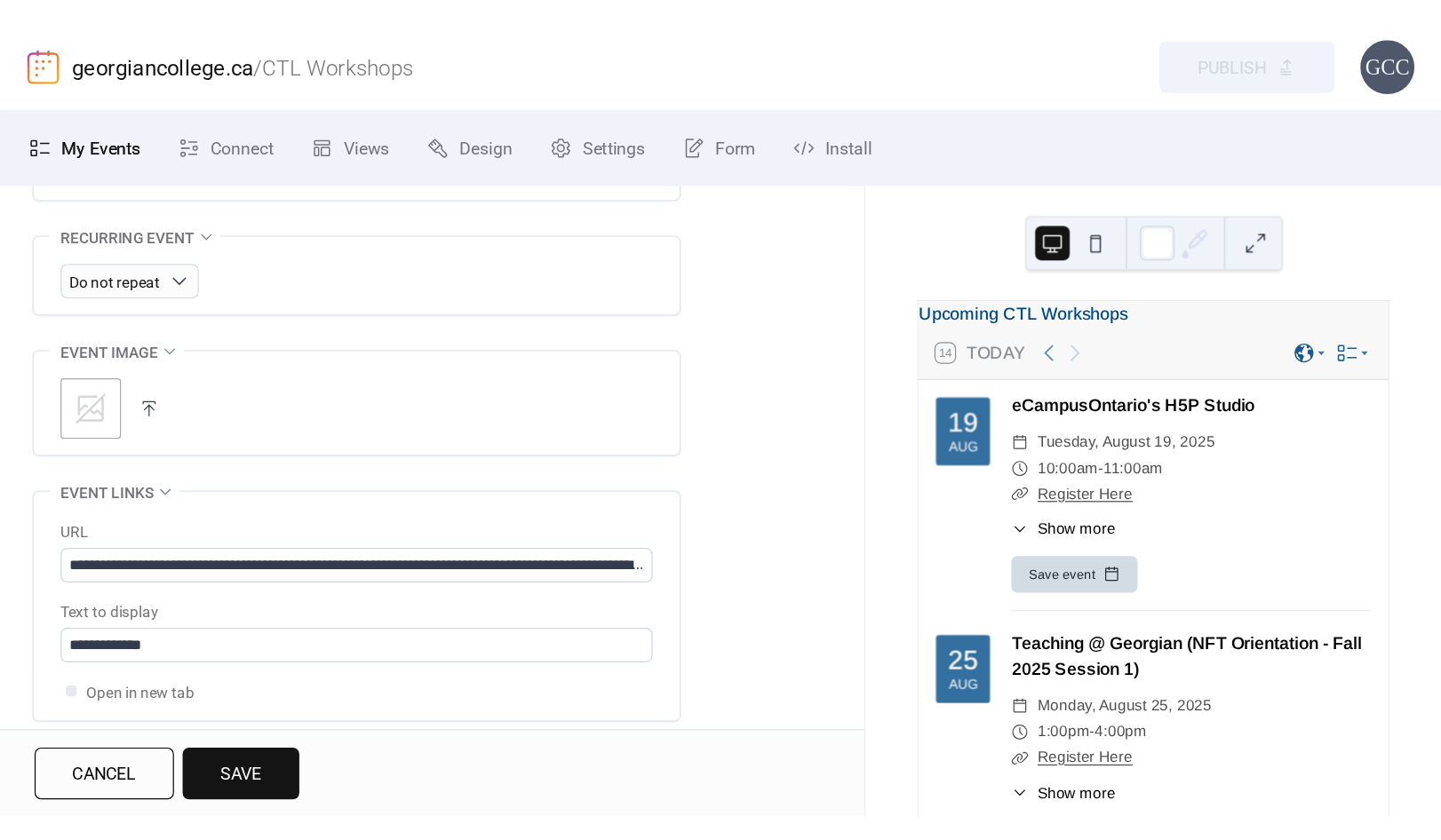 scroll, scrollTop: 941, scrollLeft: 0, axis: vertical 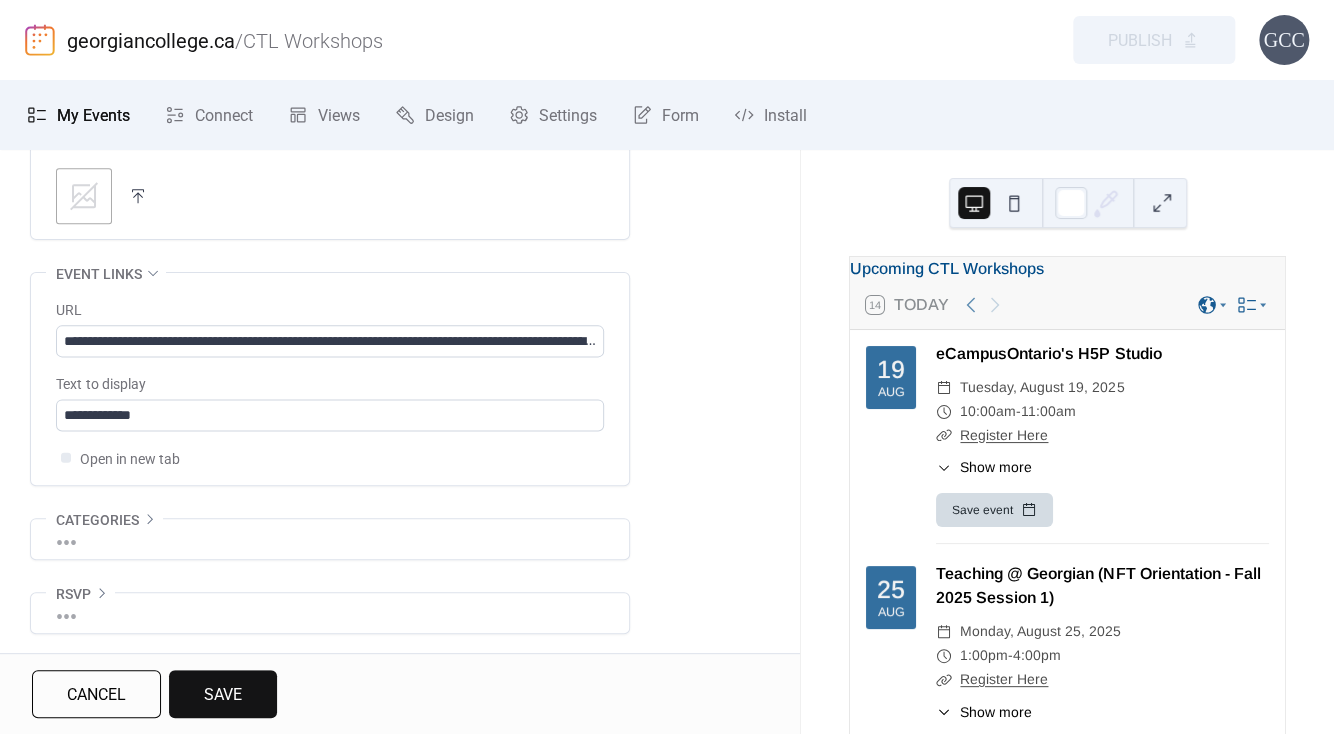 click on "Save" at bounding box center [223, 695] 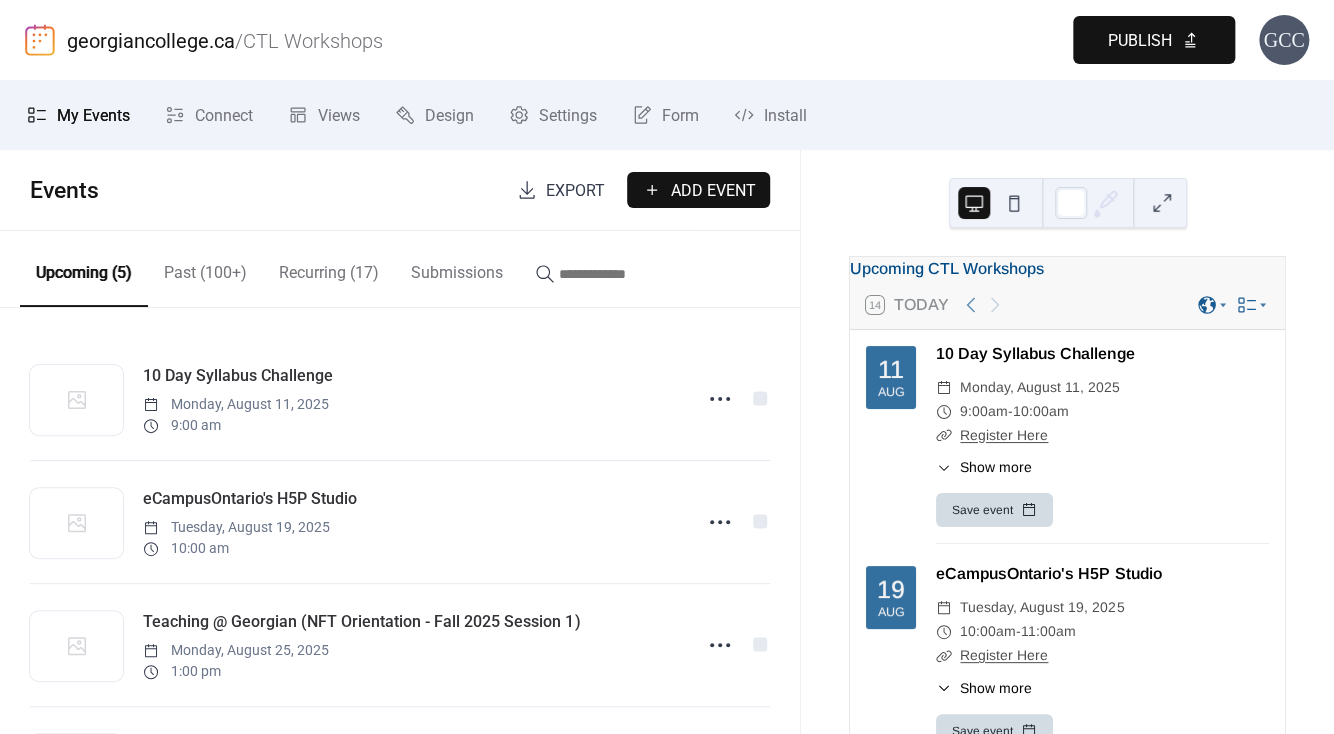 click on "Publish" at bounding box center [1154, 40] 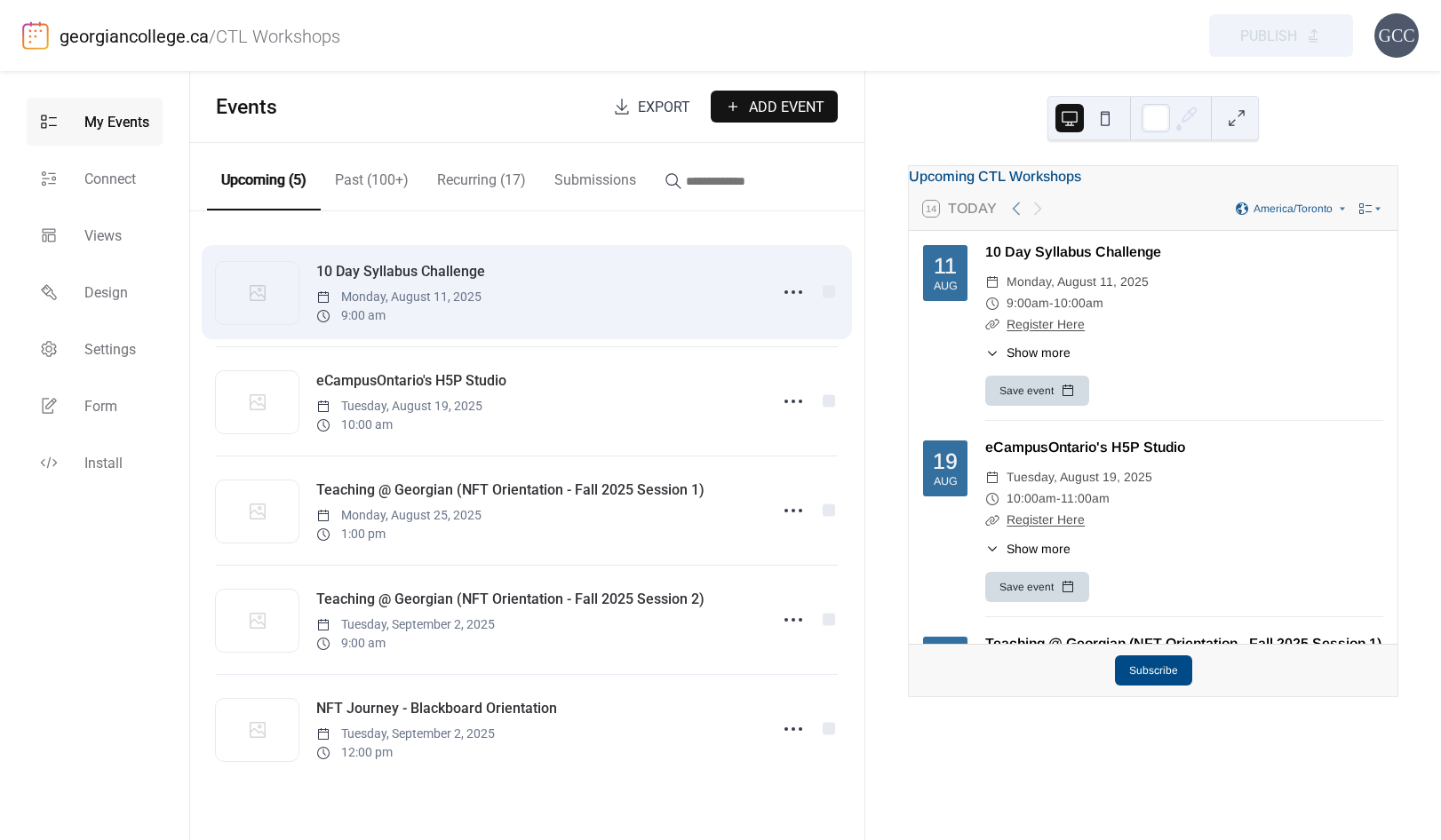 click on "10 Day Syllabus Challenge Monday, August 11, 2025 9:00 am" at bounding box center [527, 292] 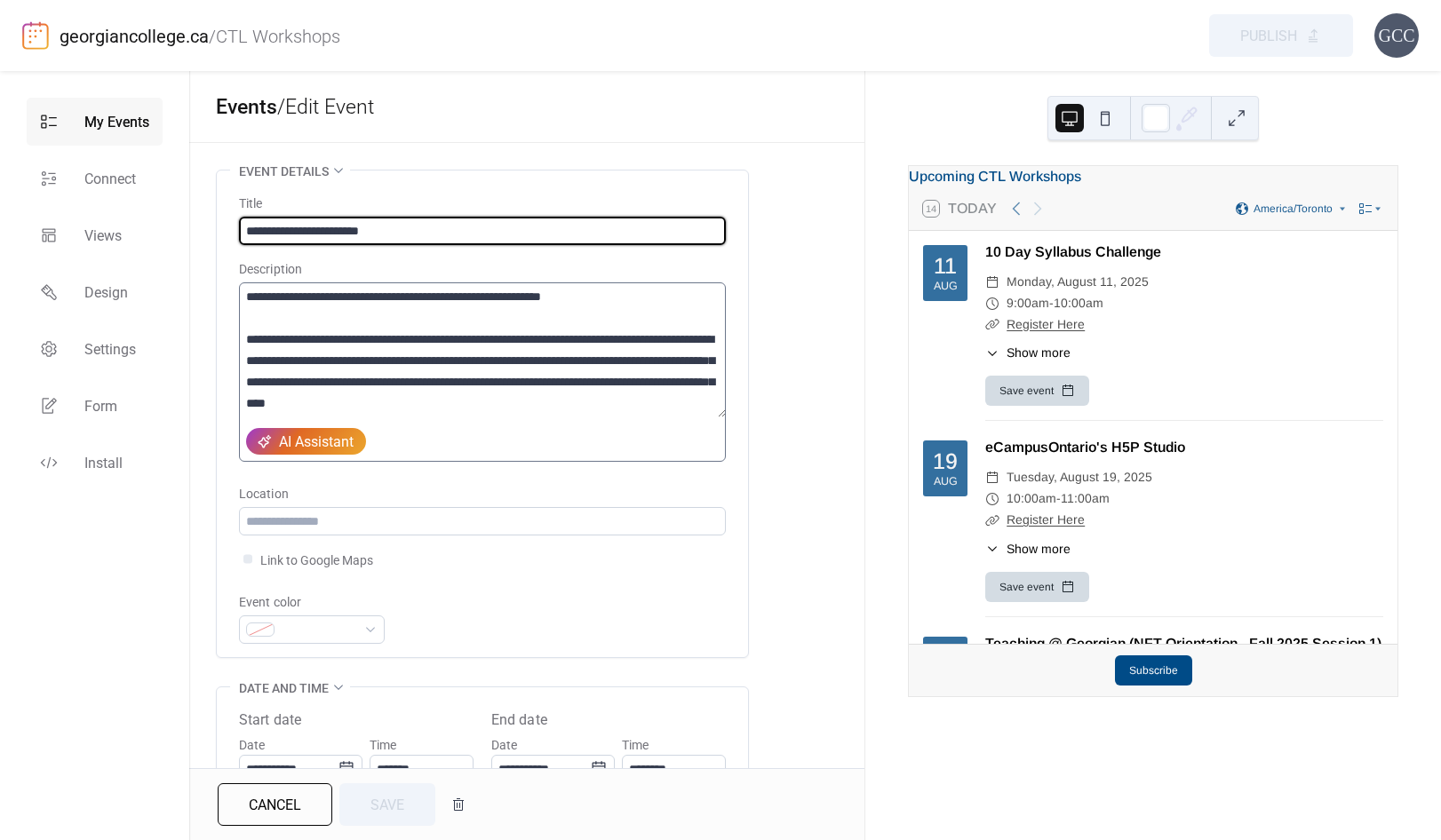 scroll, scrollTop: 298, scrollLeft: 0, axis: vertical 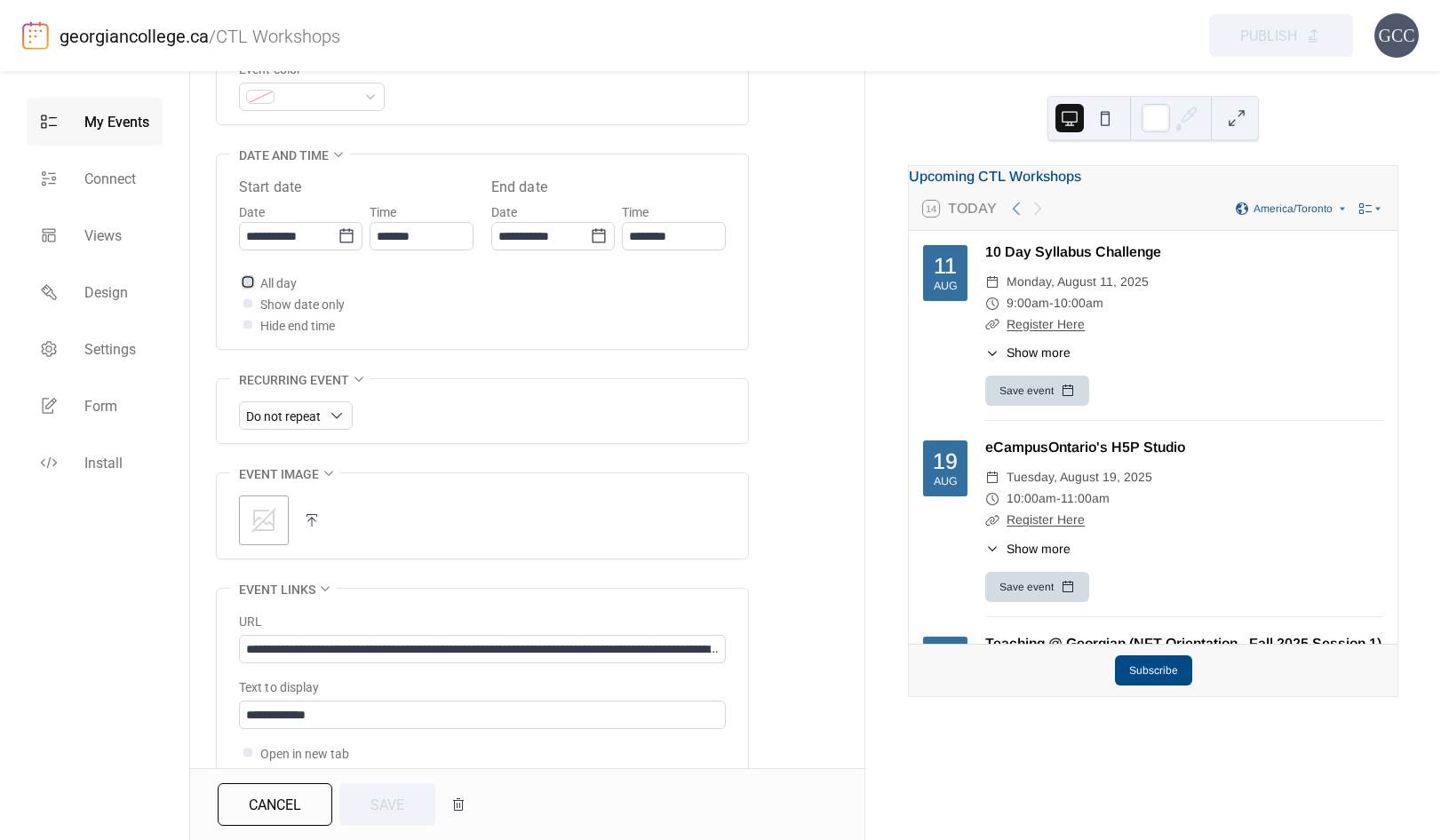 click on "All day" at bounding box center (278, 283) 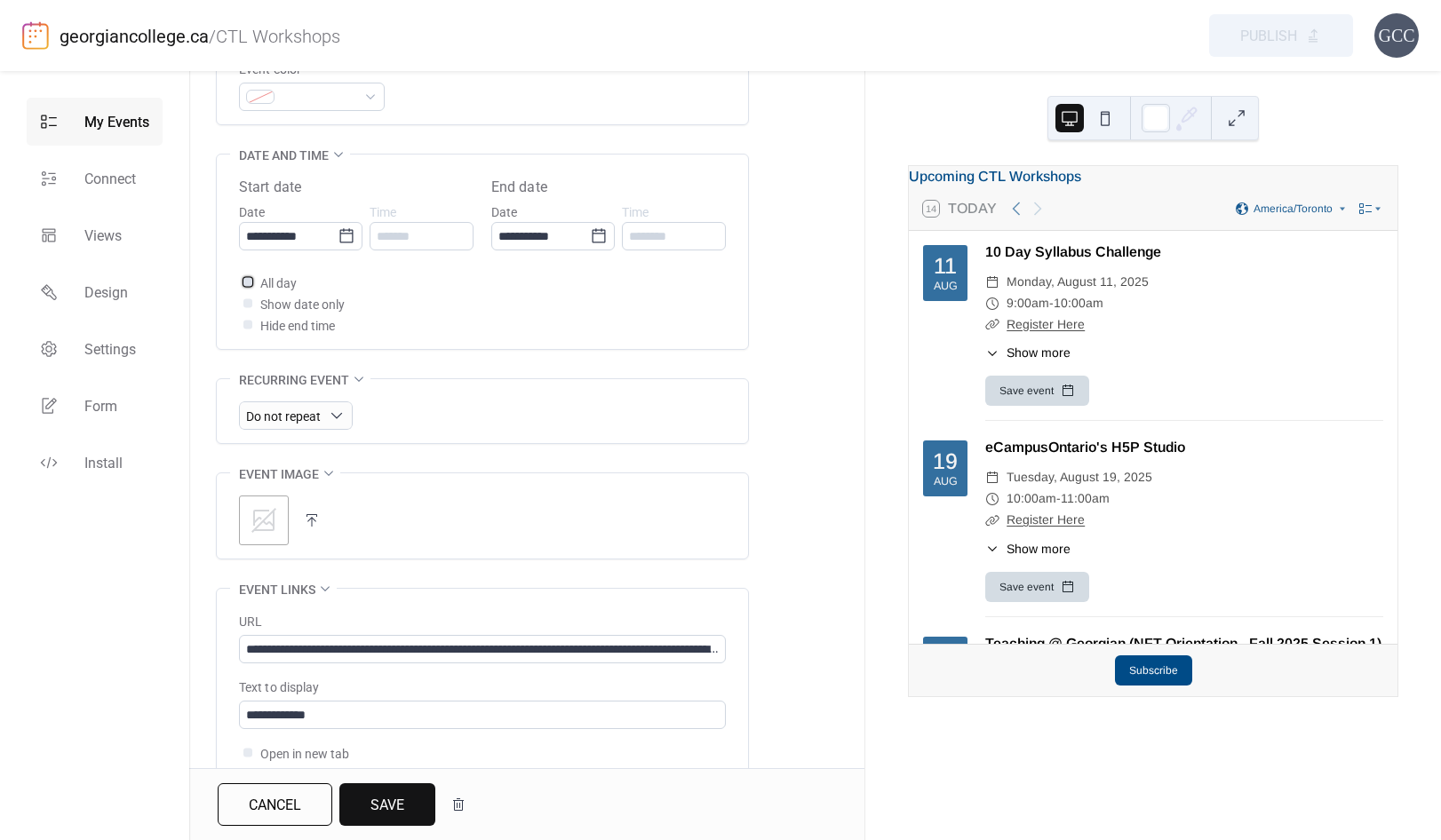 click on "All day" at bounding box center (278, 283) 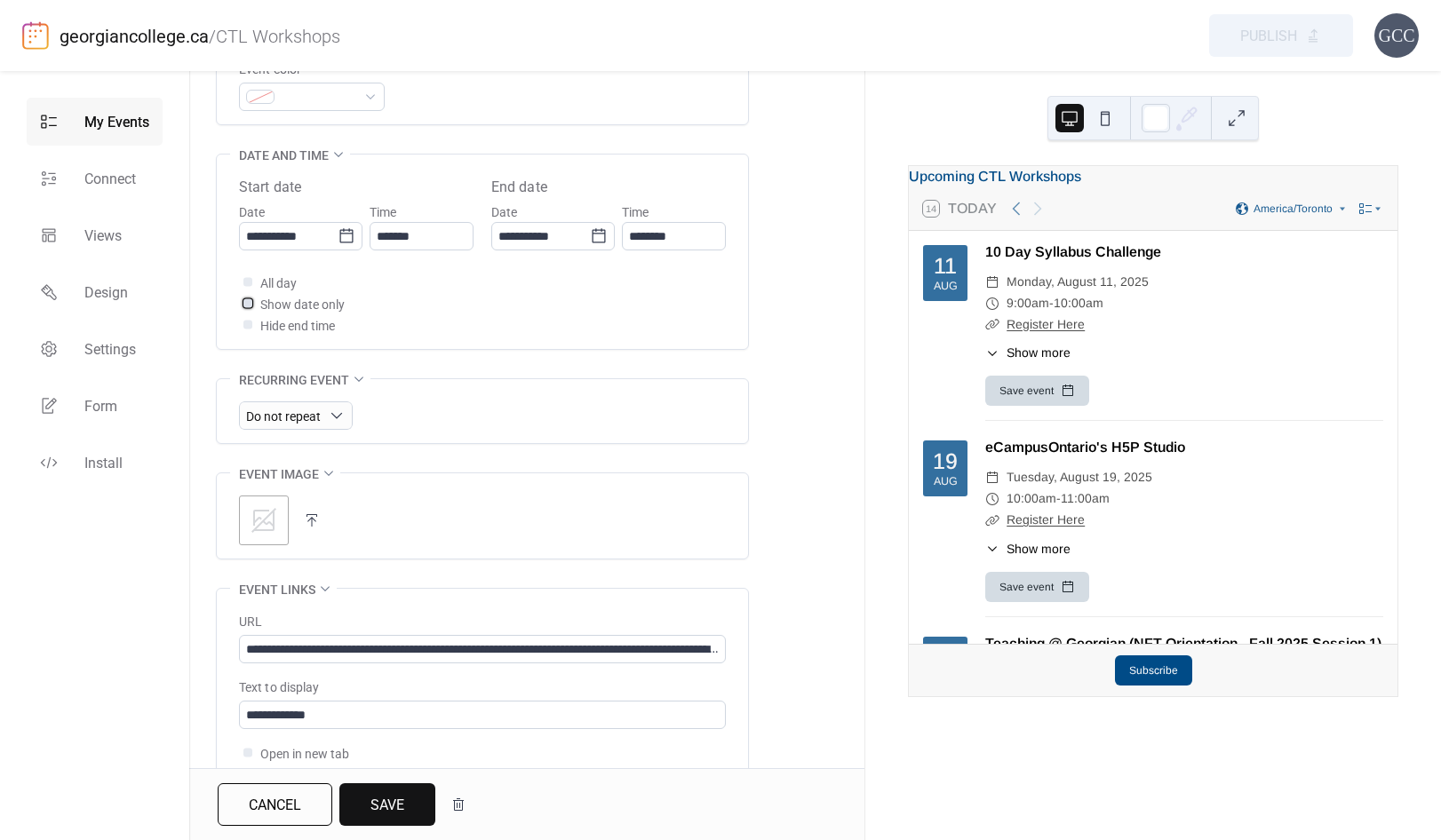 click on "Show date only" at bounding box center (302, 305) 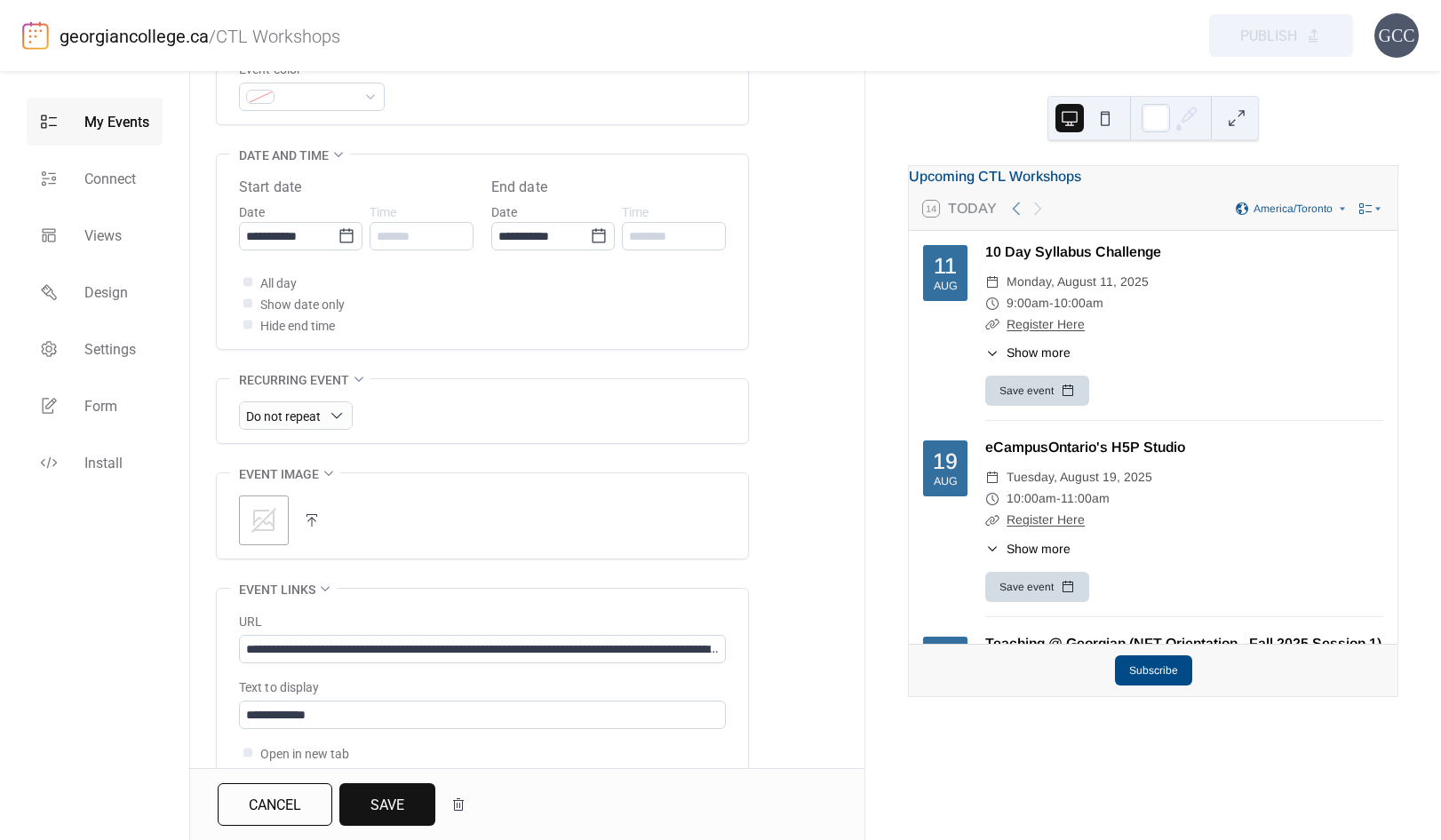 click on "Save" at bounding box center [387, 805] 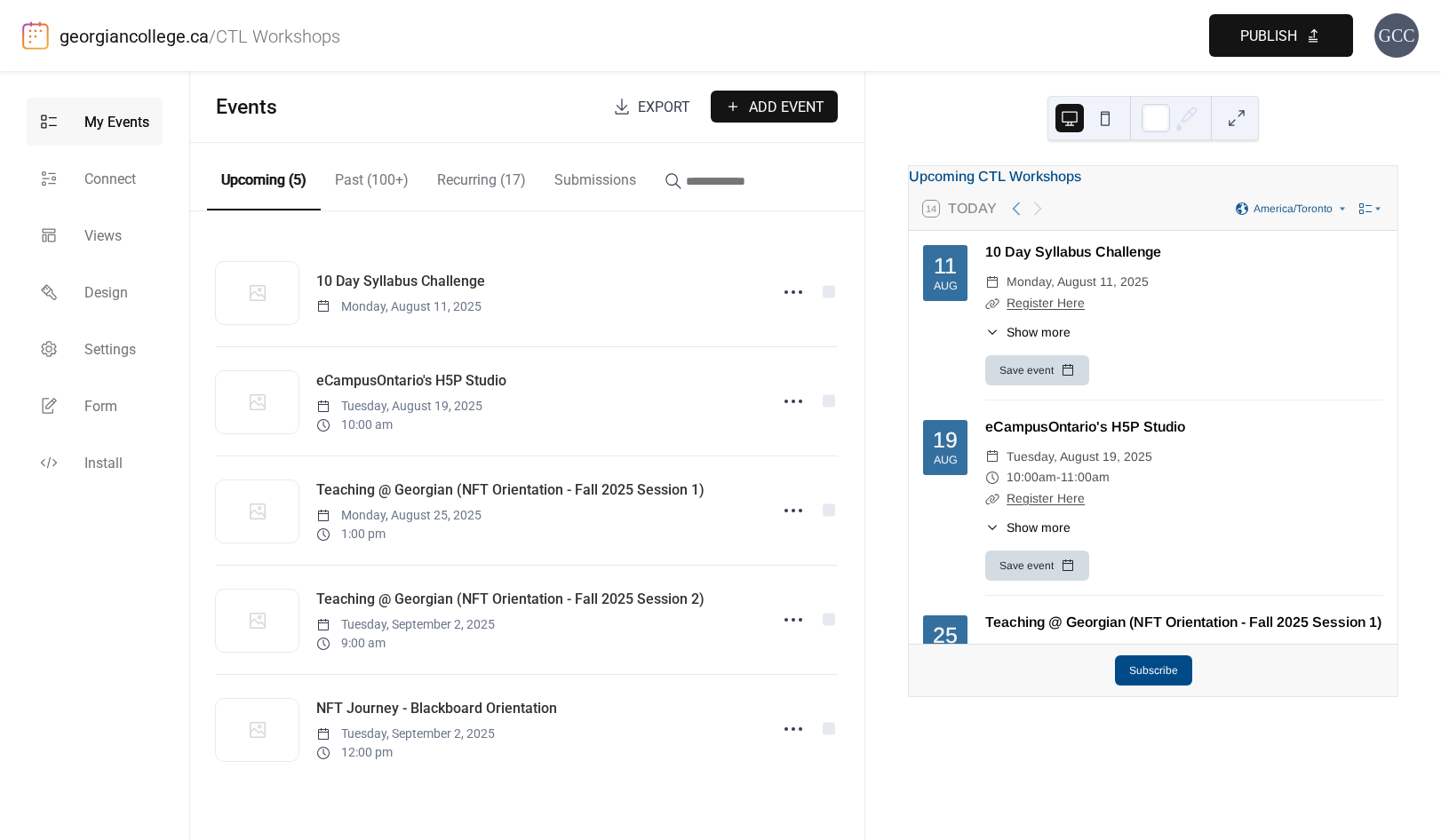 click on "Publish" at bounding box center [1281, 36] 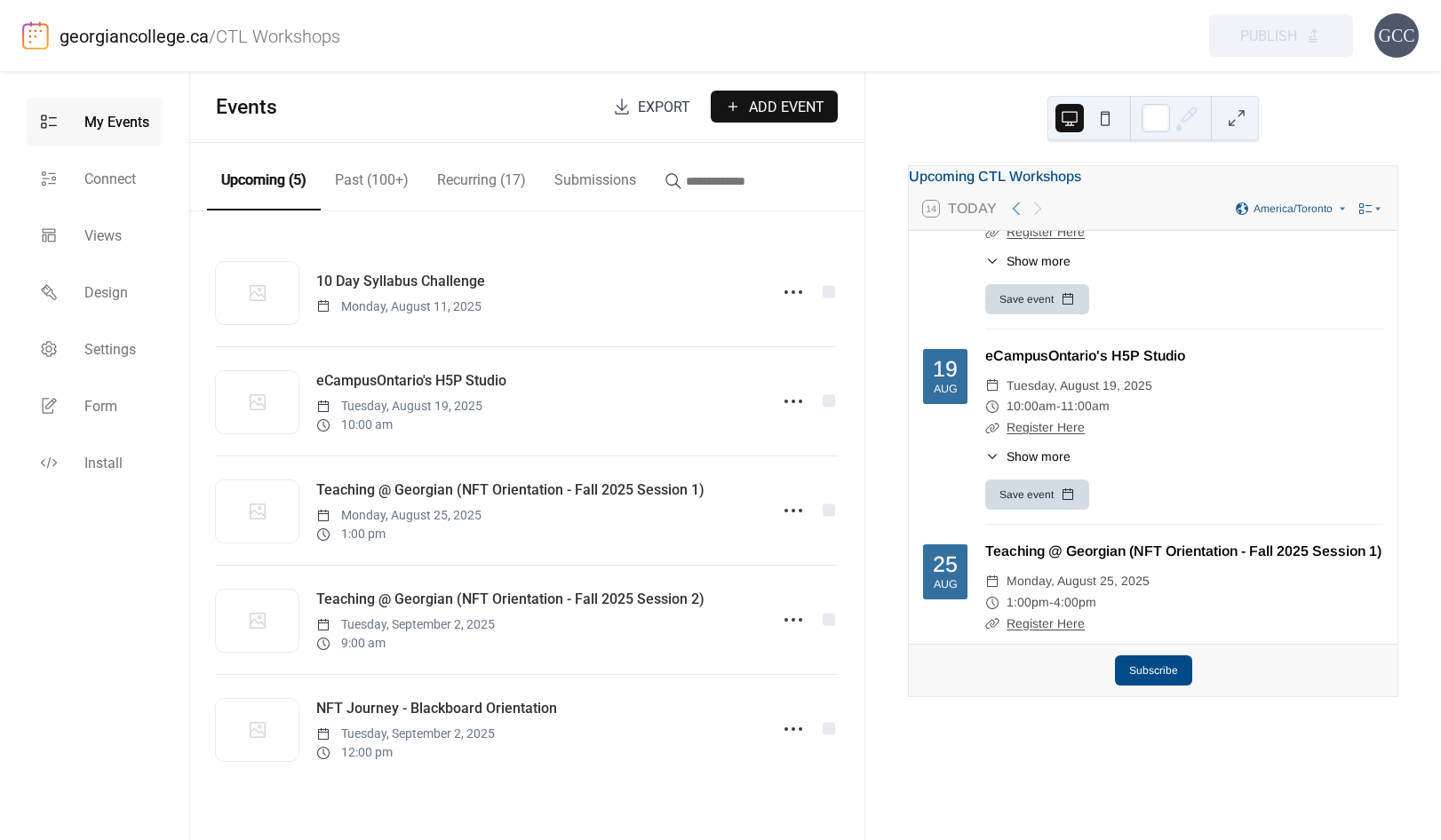 scroll, scrollTop: 0, scrollLeft: 0, axis: both 